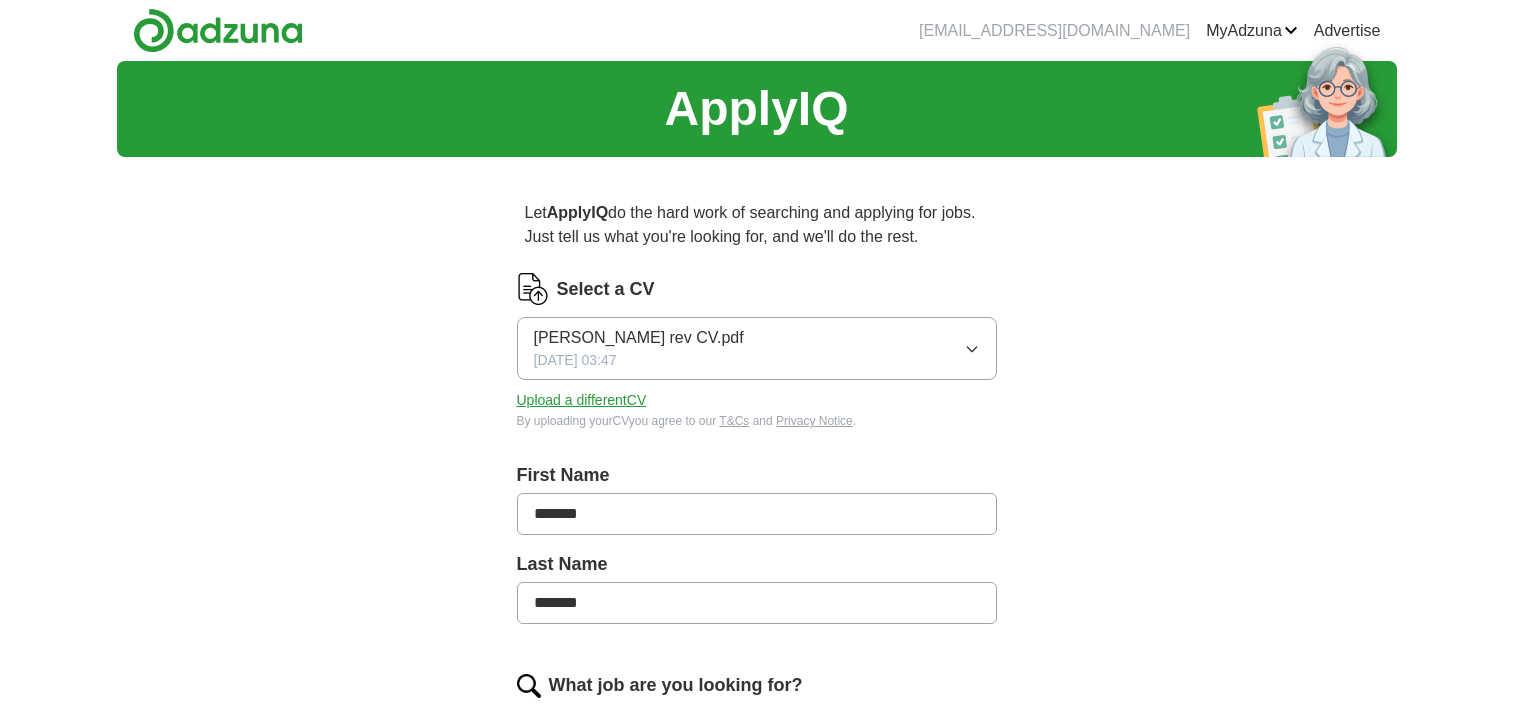 scroll, scrollTop: 0, scrollLeft: 0, axis: both 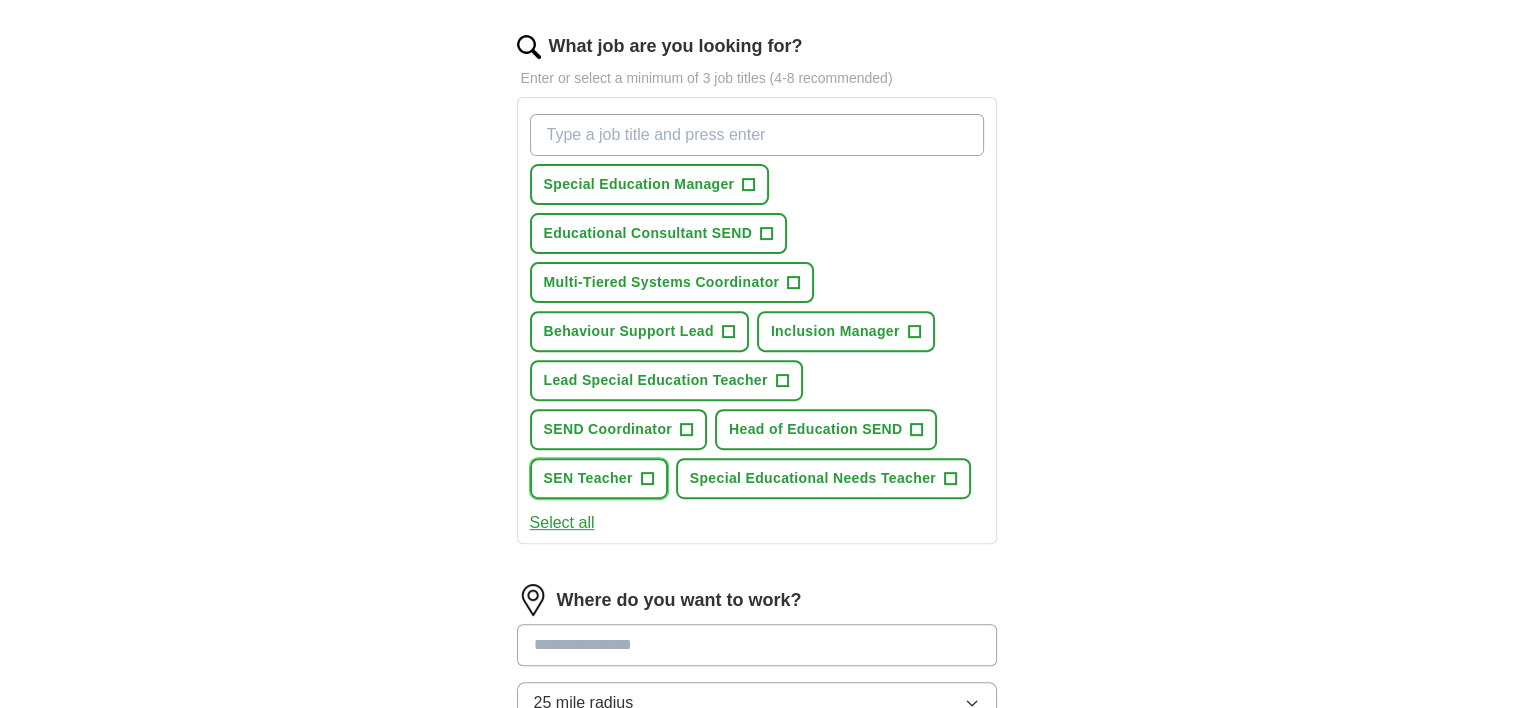 click on "+" at bounding box center [647, 479] 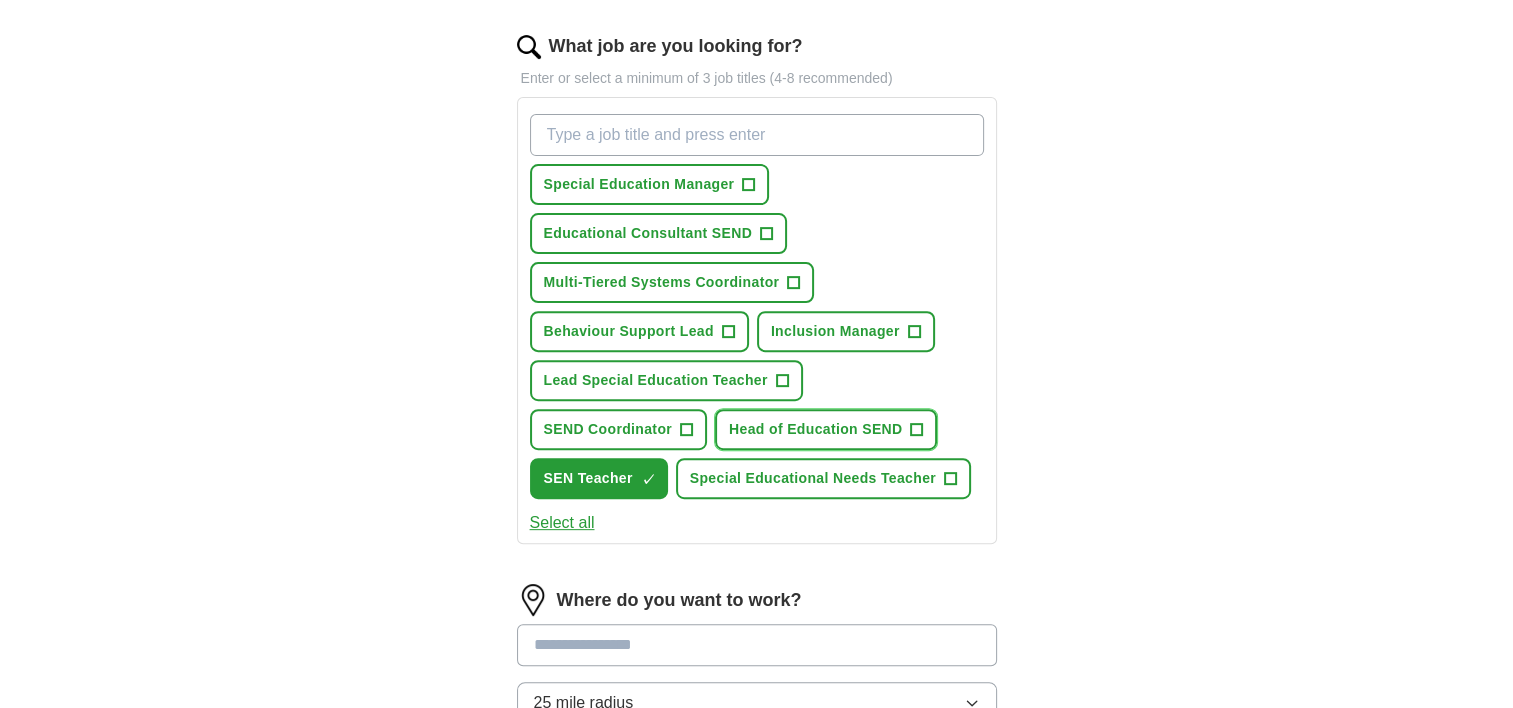 click on "+" at bounding box center [917, 430] 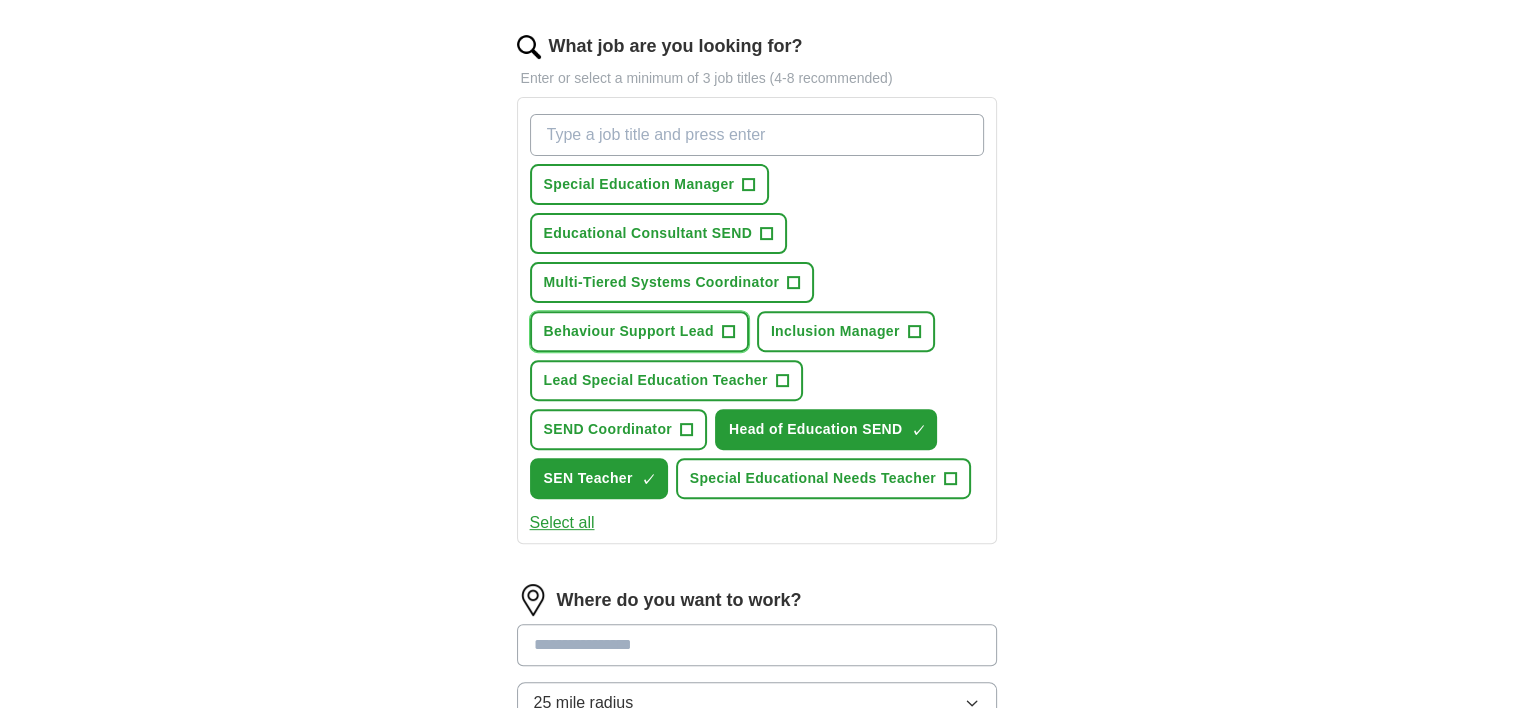 click on "+" at bounding box center [728, 332] 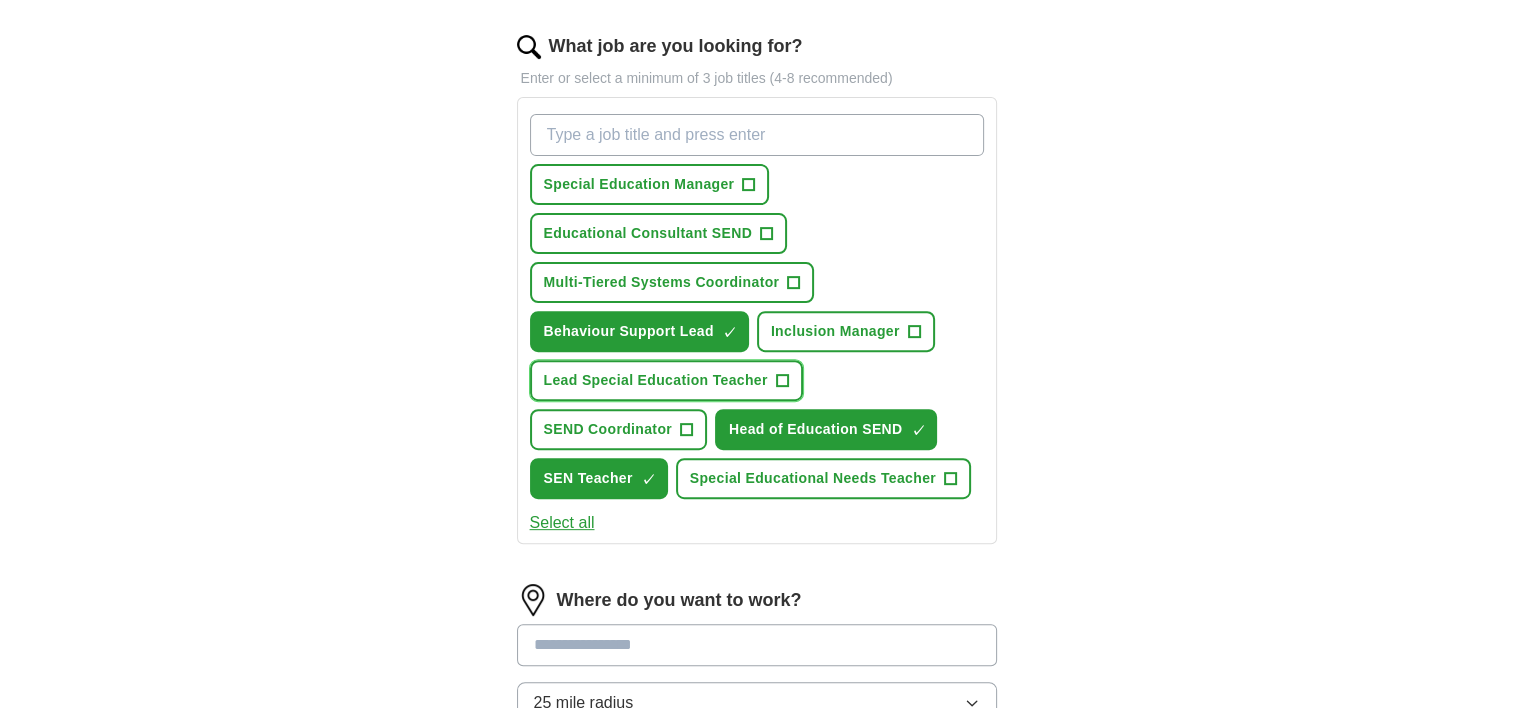 click on "+" at bounding box center [782, 381] 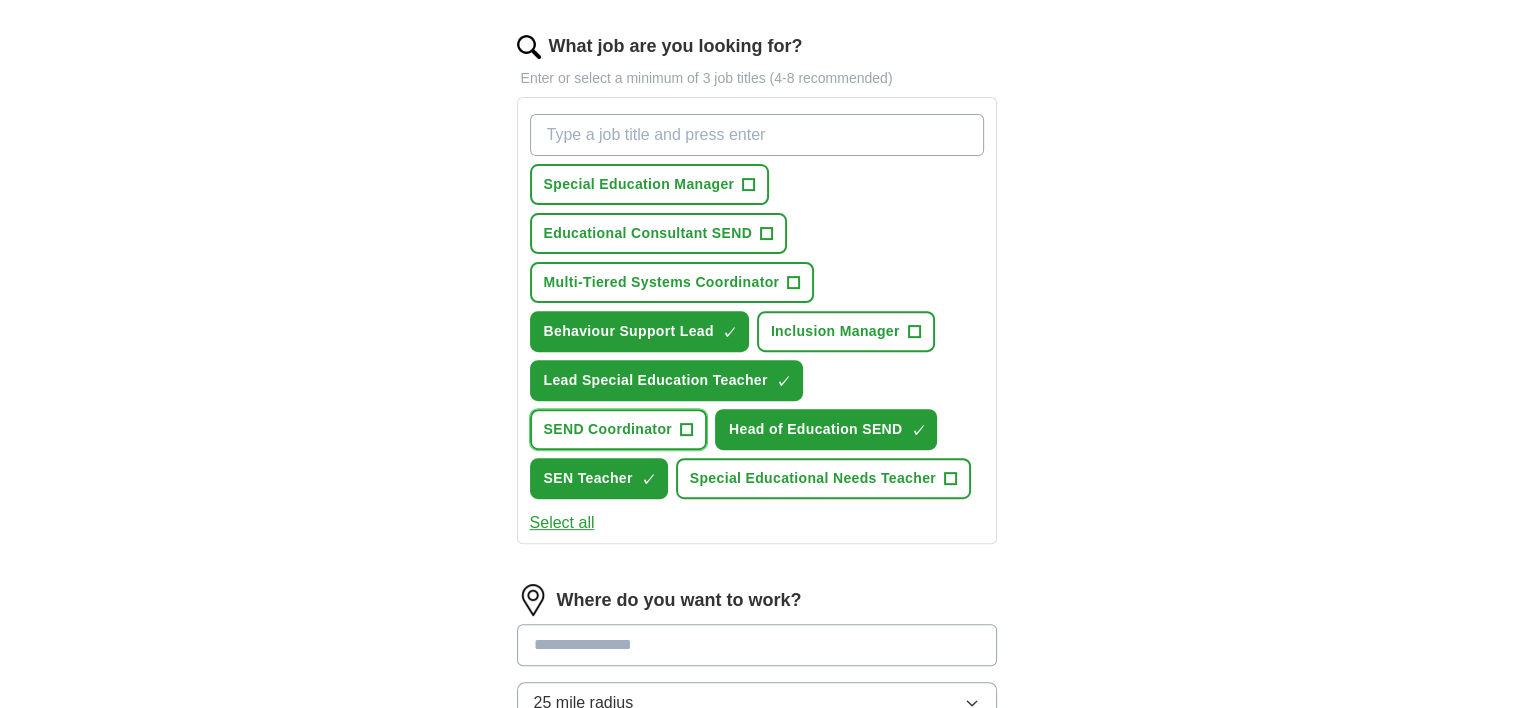 click on "SEND Coordinator +" at bounding box center [619, 429] 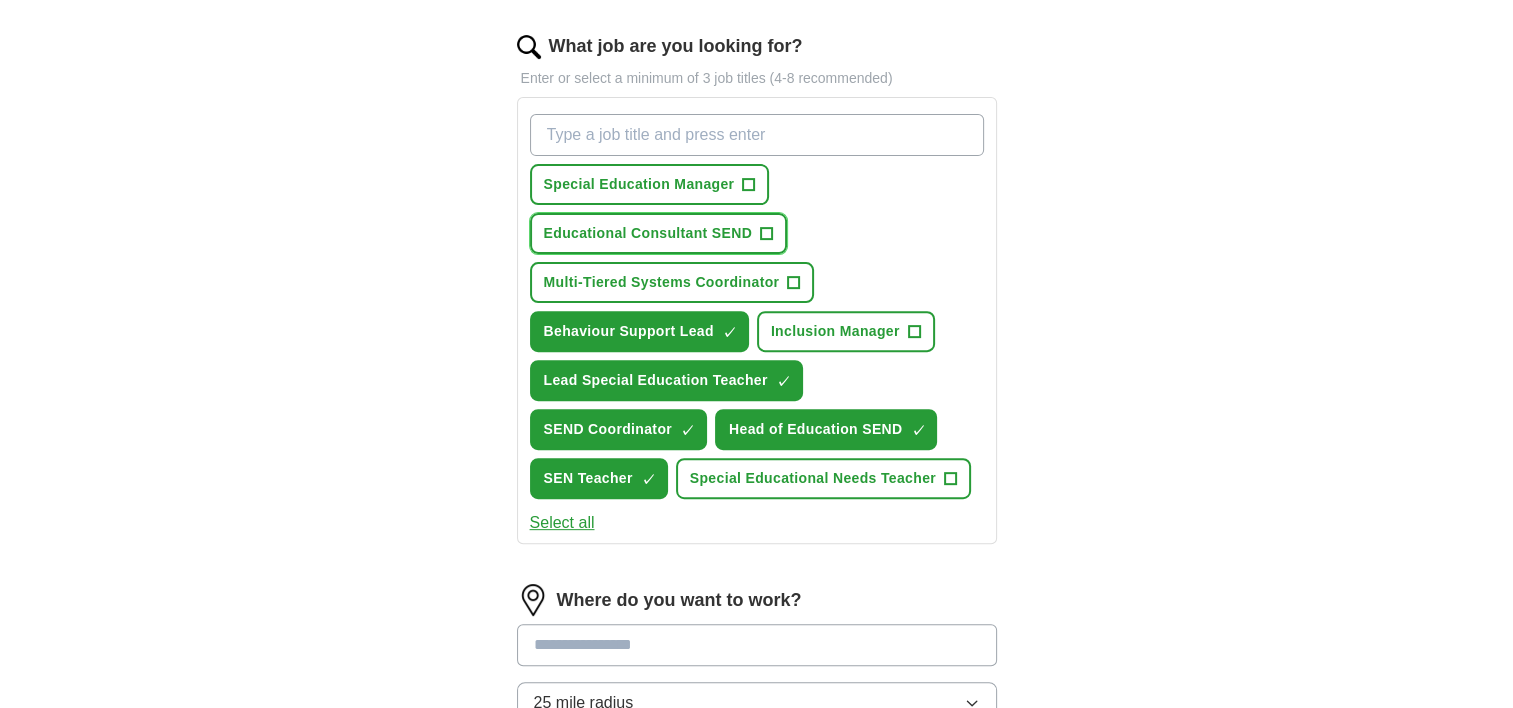 click on "+" at bounding box center (767, 234) 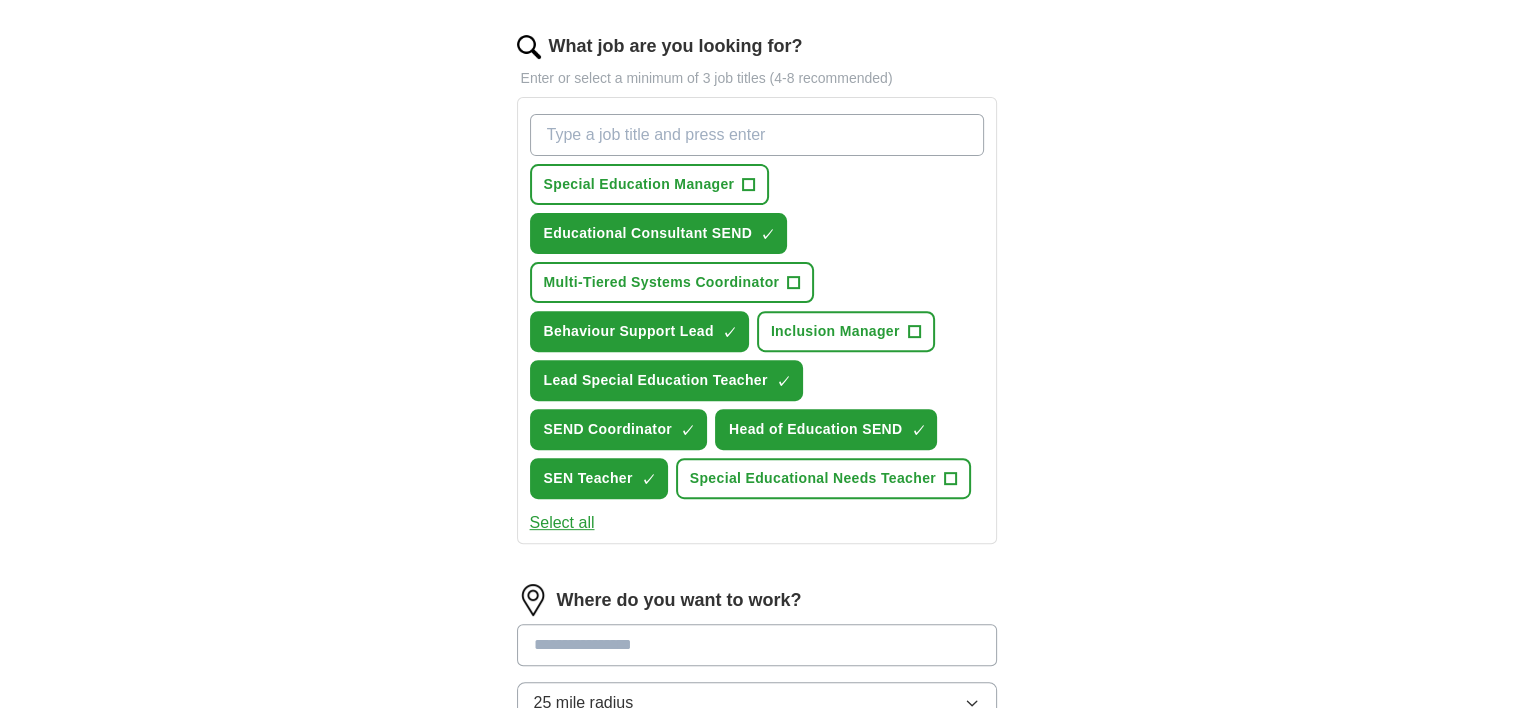 click at bounding box center (757, 645) 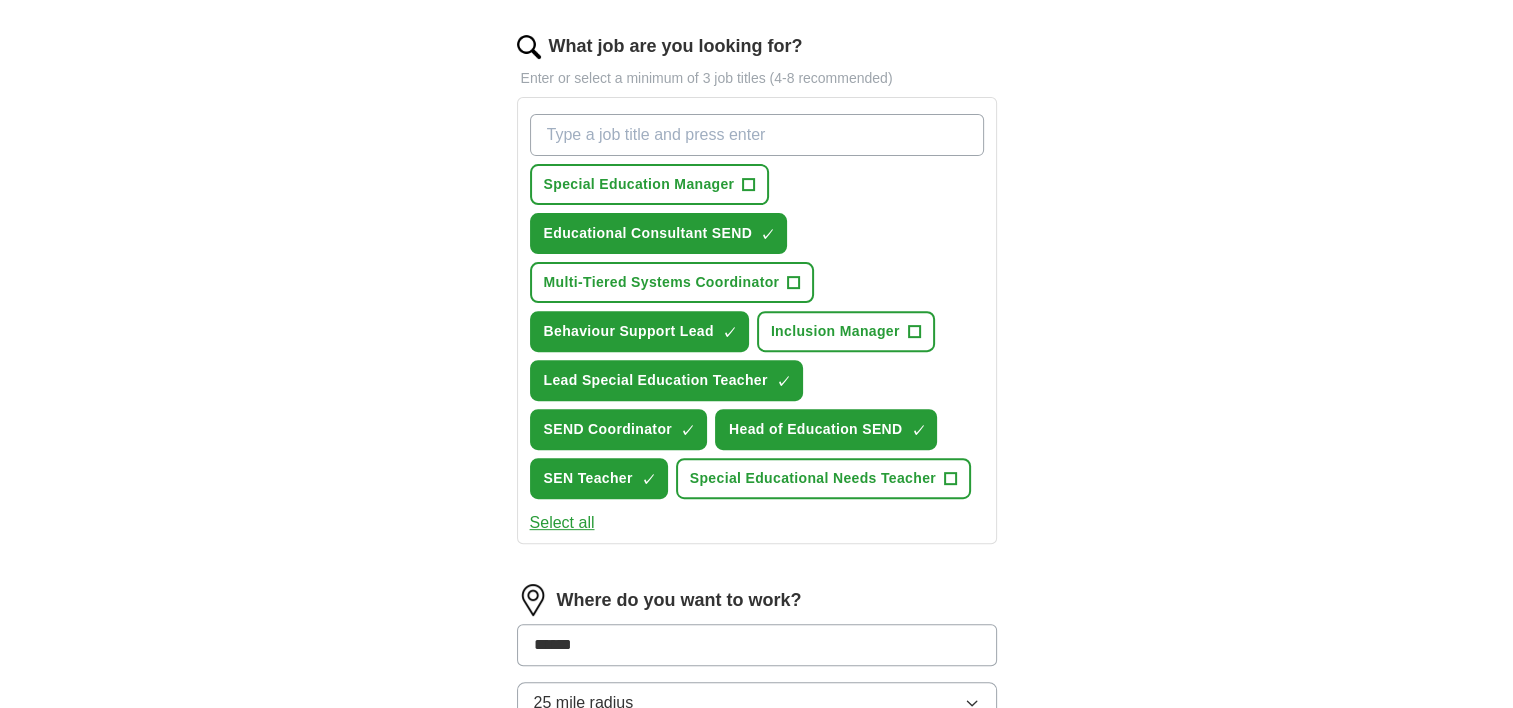 type on "*******" 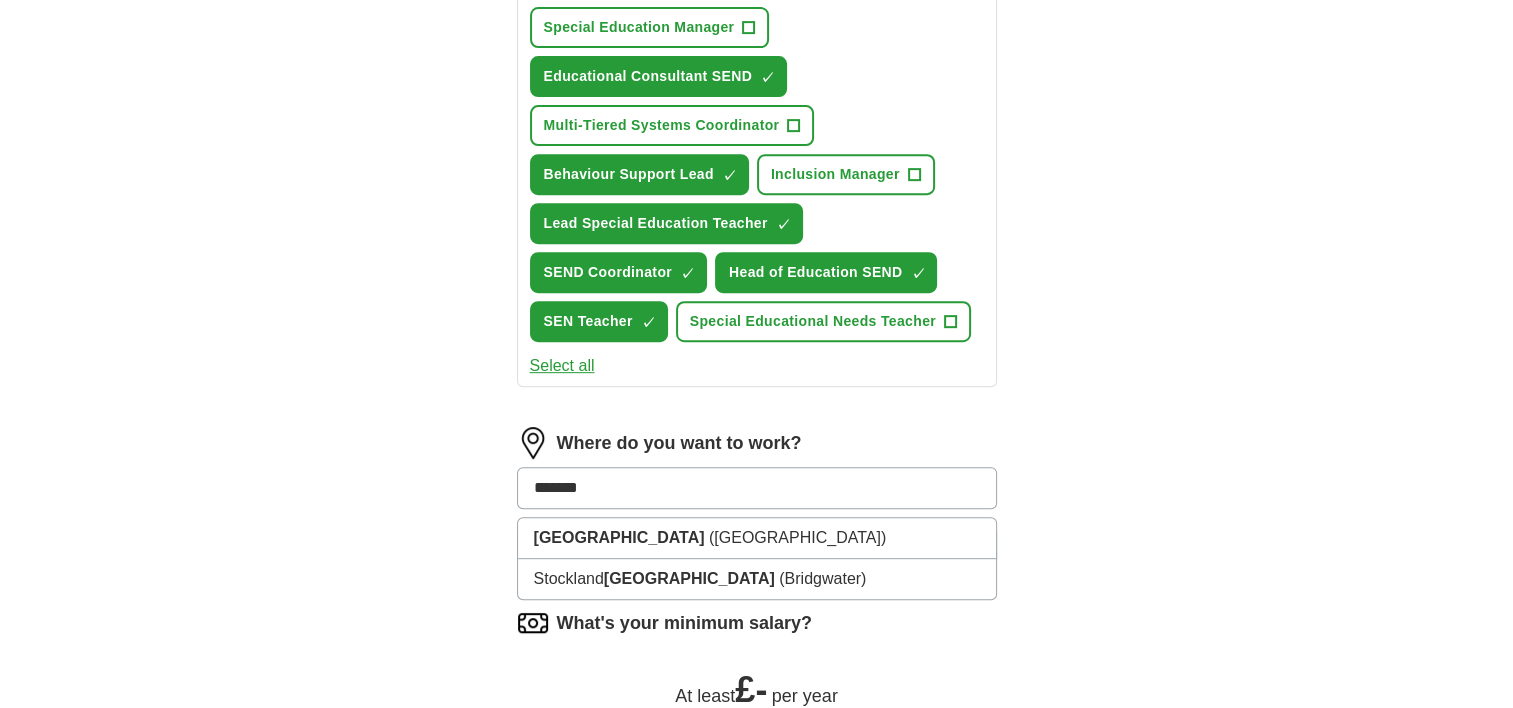 scroll, scrollTop: 804, scrollLeft: 0, axis: vertical 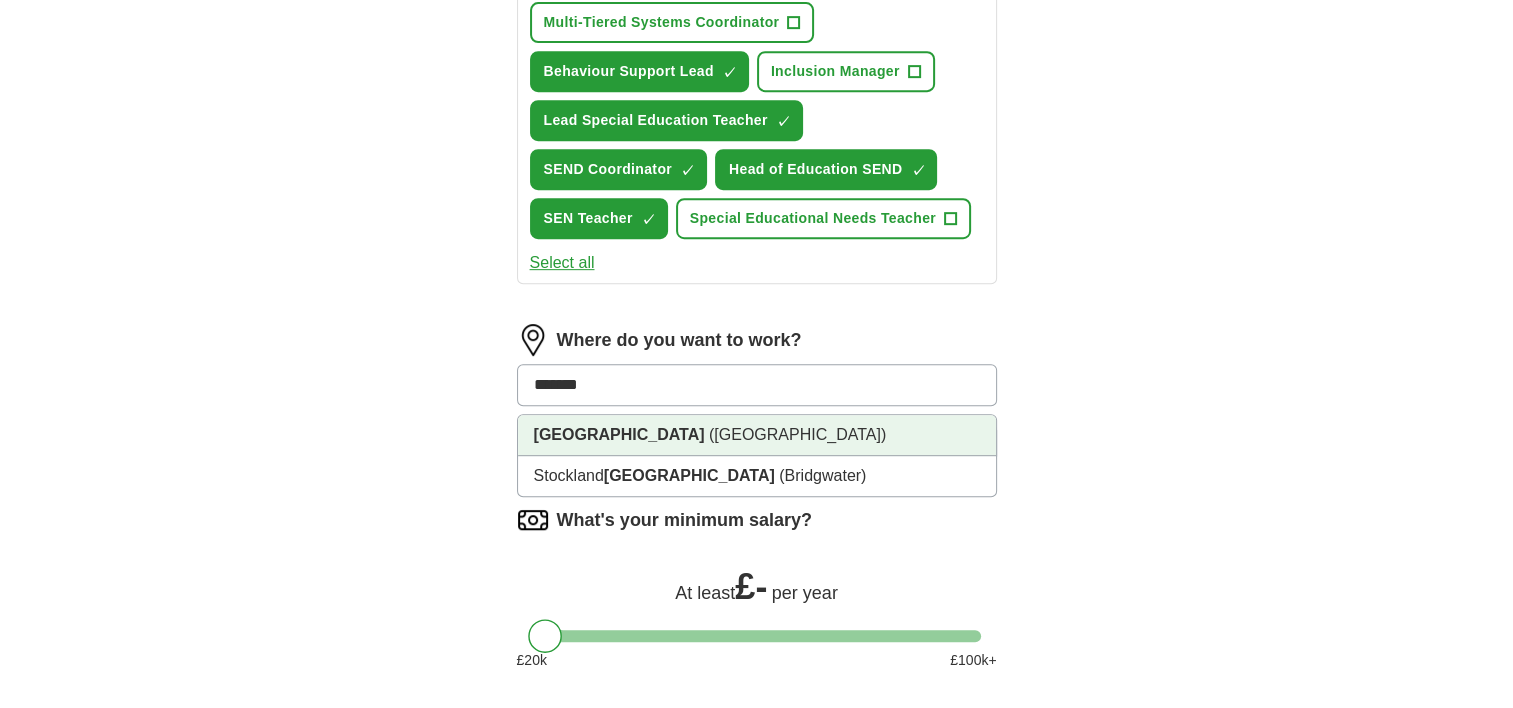 click on "([GEOGRAPHIC_DATA])" at bounding box center (797, 434) 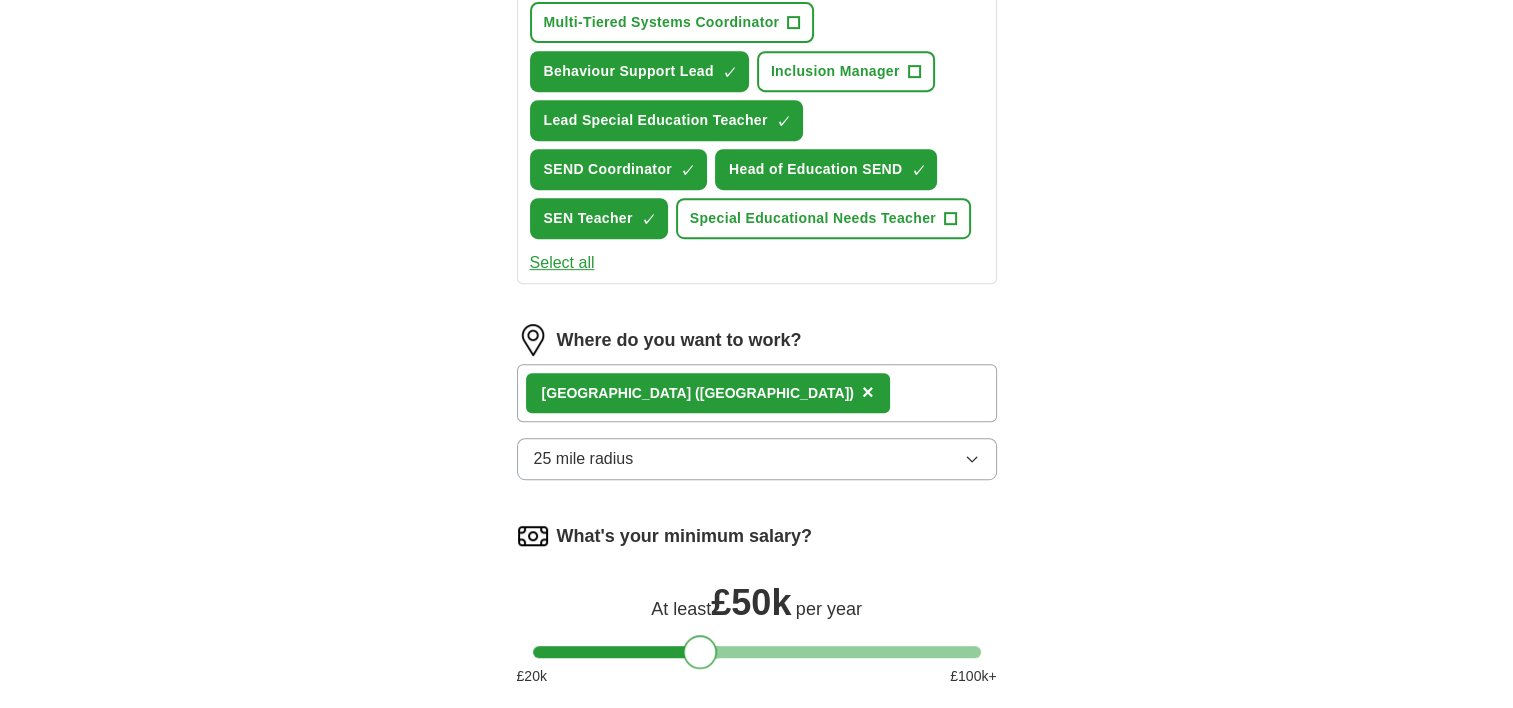 drag, startPoint x: 550, startPoint y: 644, endPoint x: 706, endPoint y: 638, distance: 156.11534 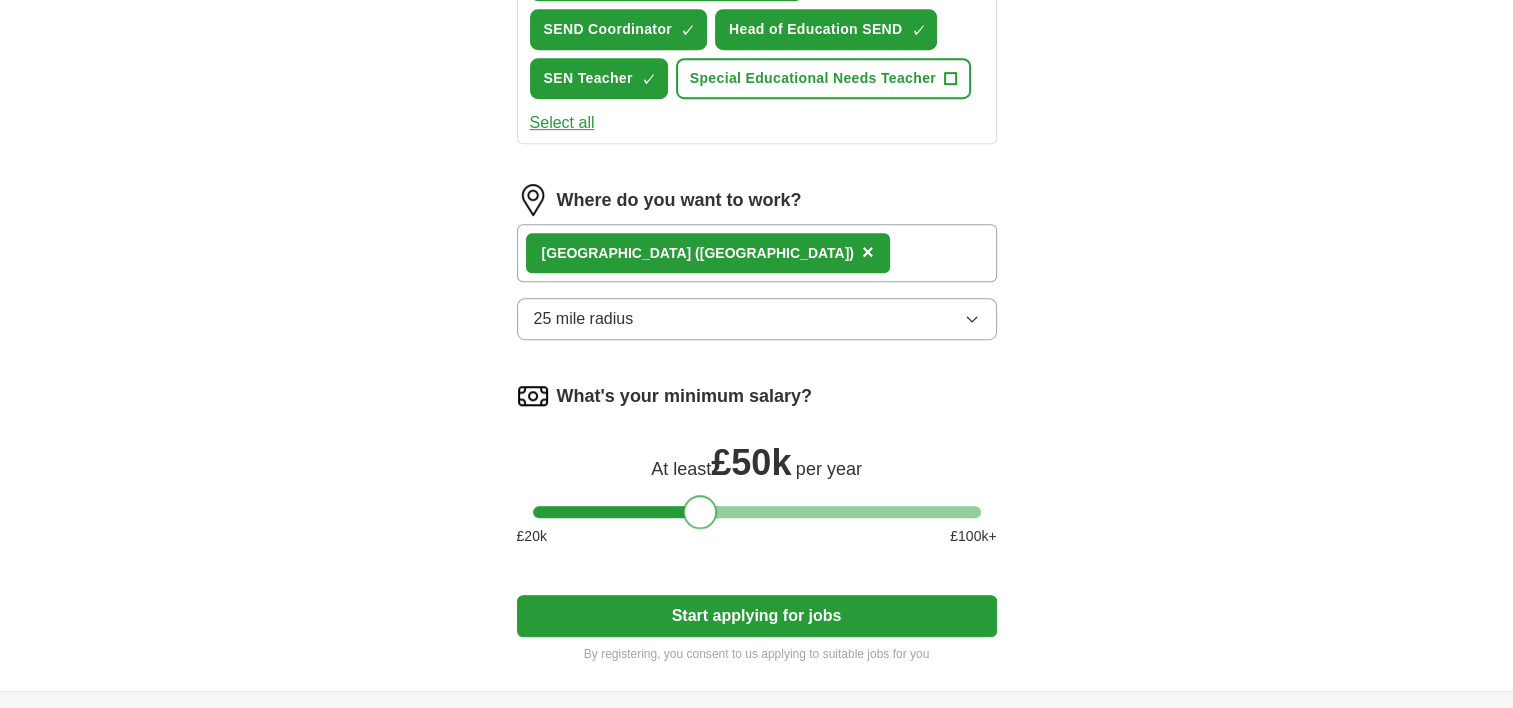scroll, scrollTop: 1066, scrollLeft: 0, axis: vertical 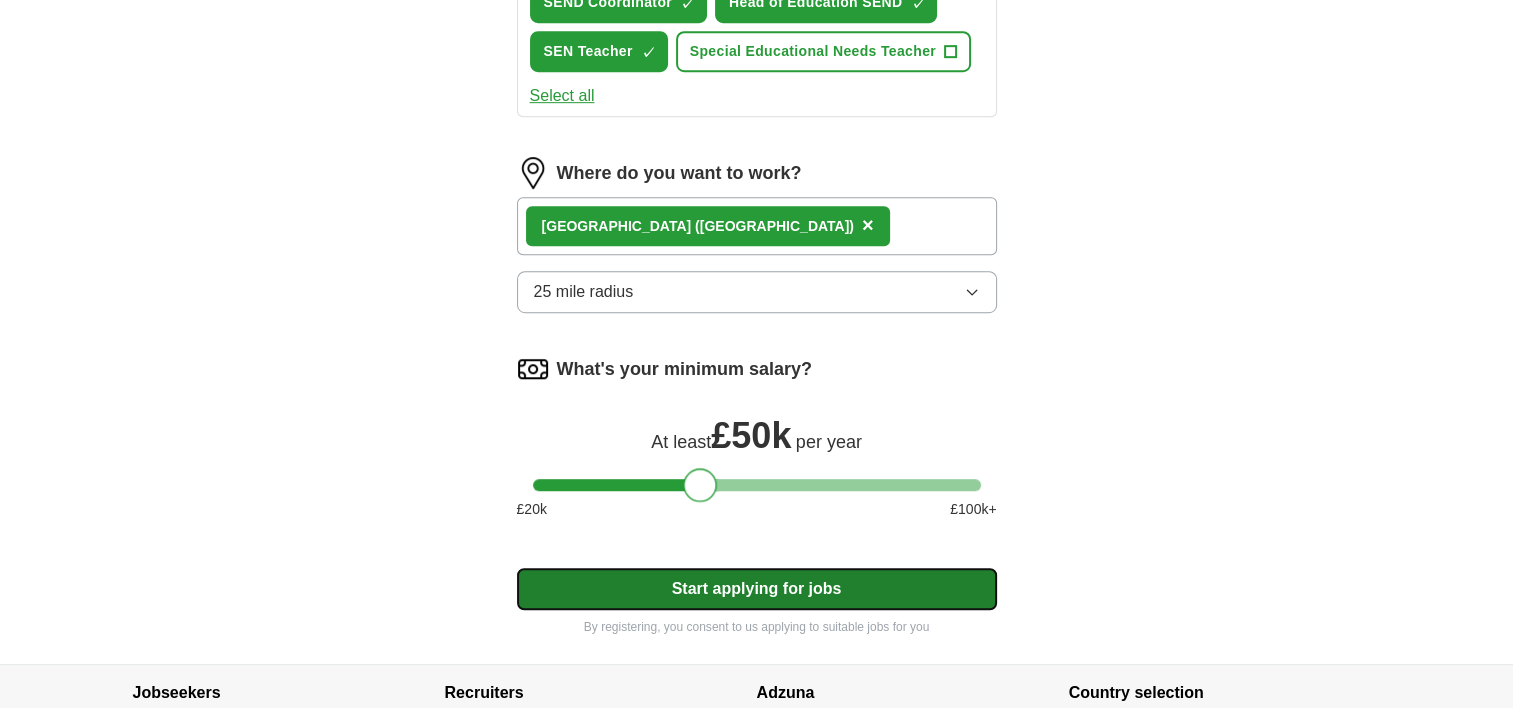 click on "Start applying for jobs" at bounding box center (757, 589) 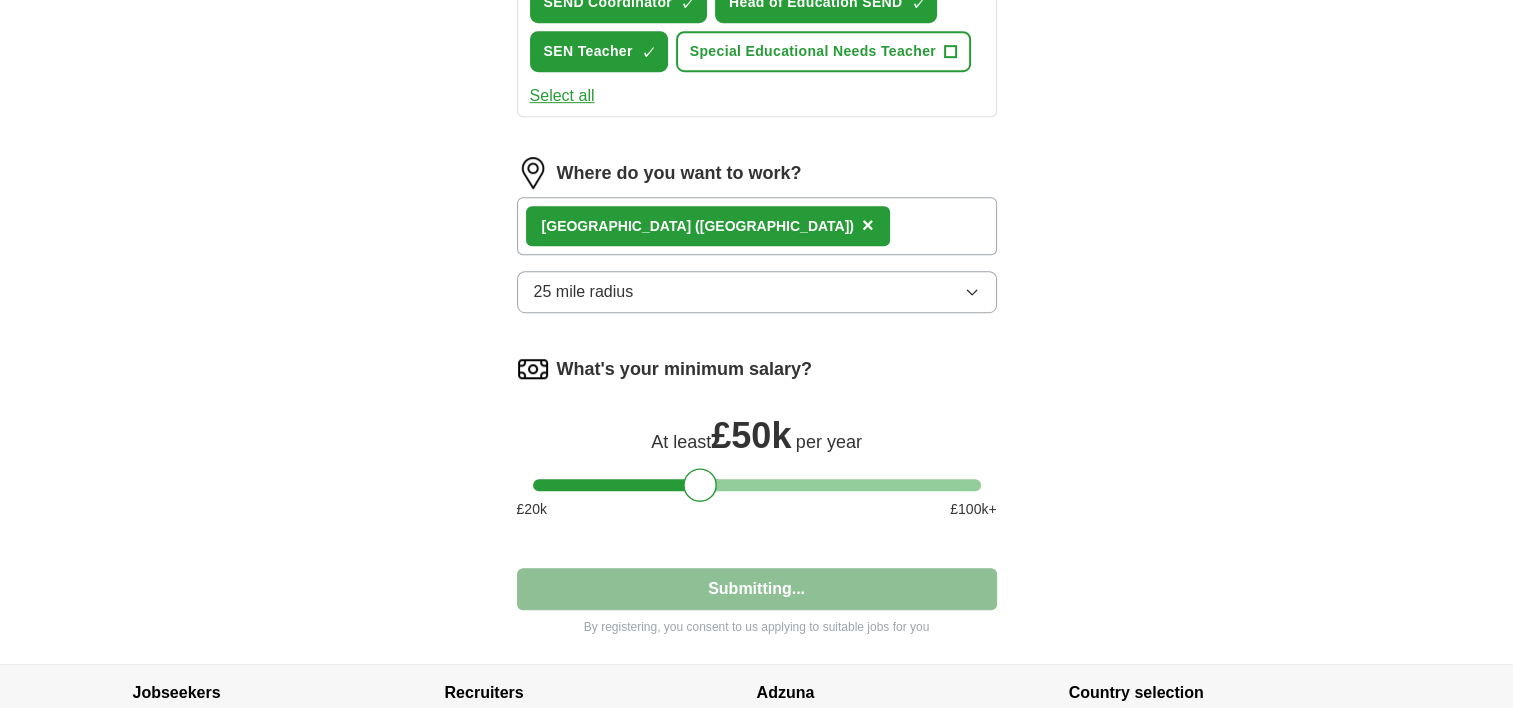 select on "**" 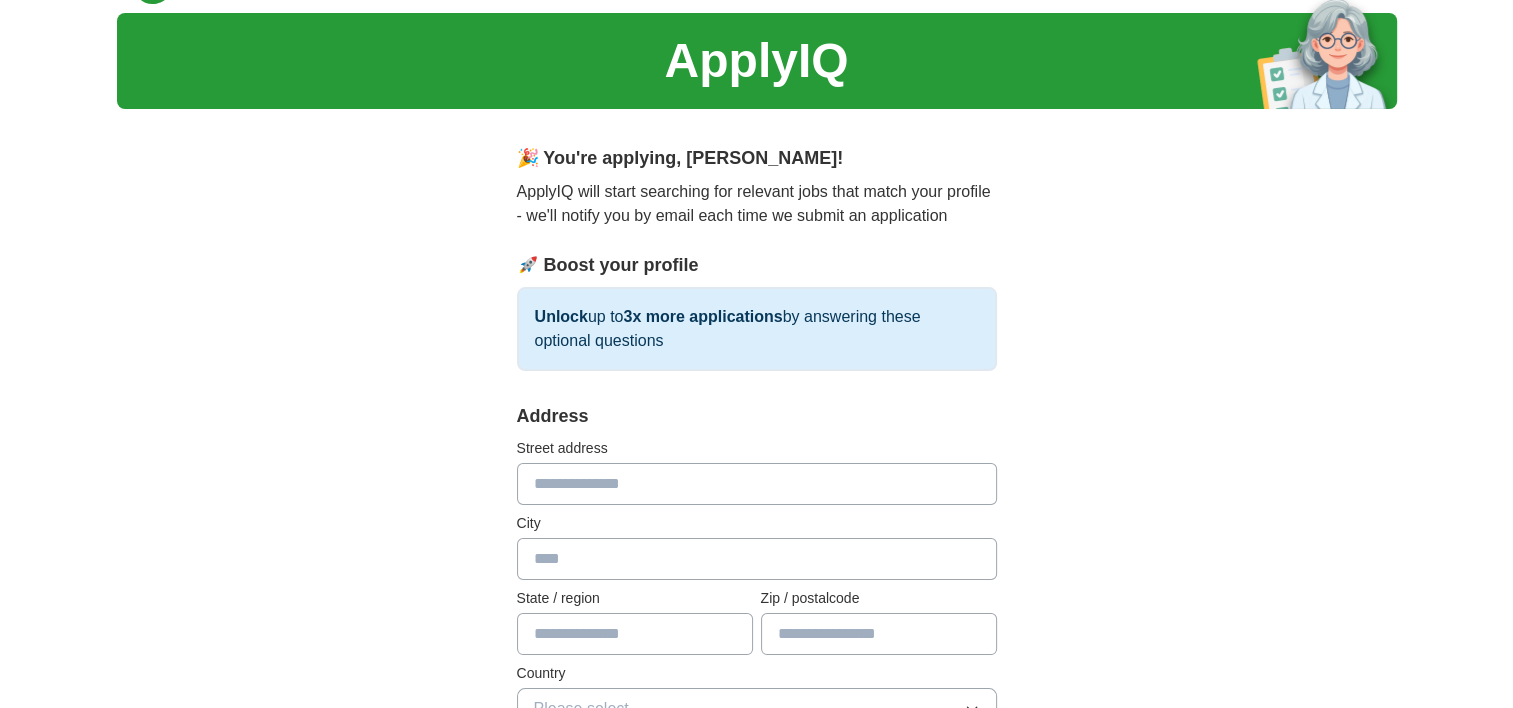 scroll, scrollTop: 0, scrollLeft: 0, axis: both 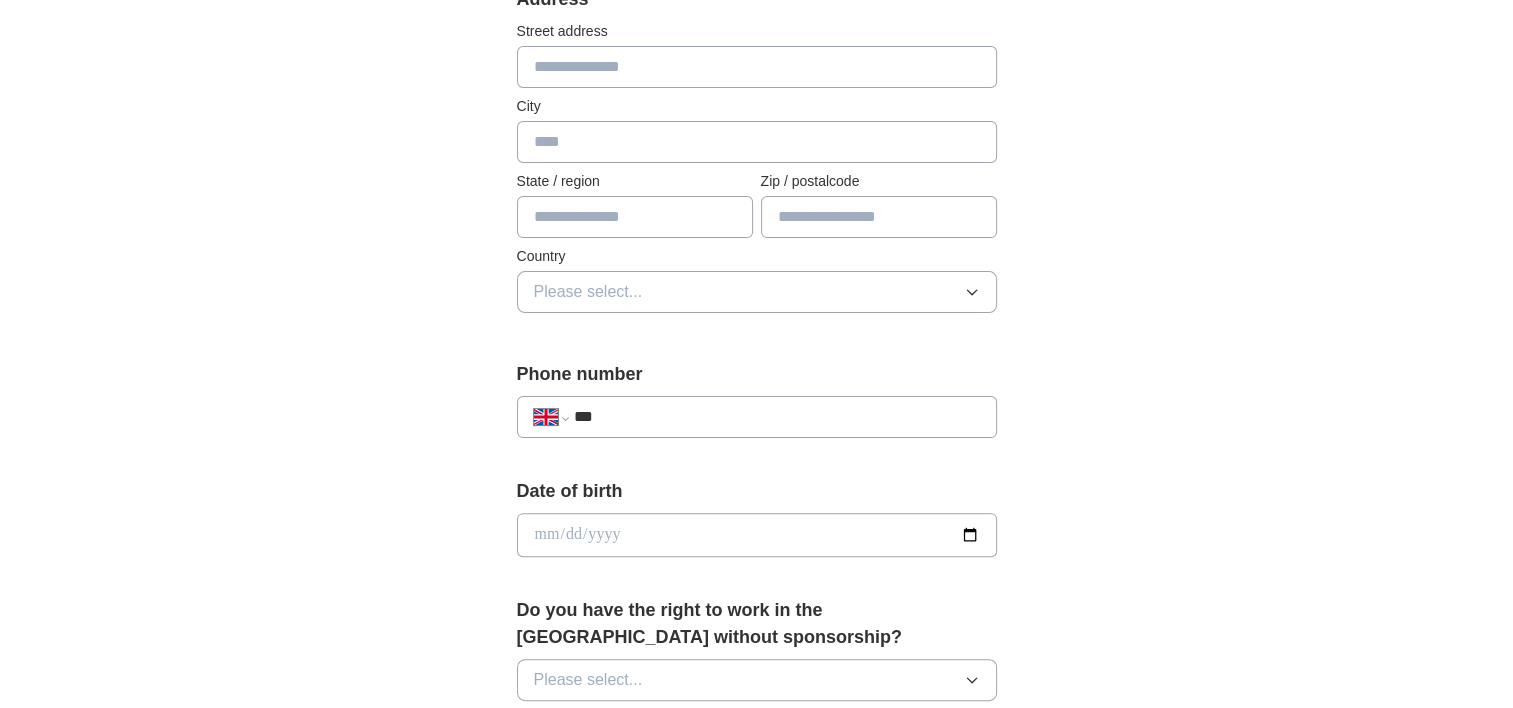 click at bounding box center (757, 67) 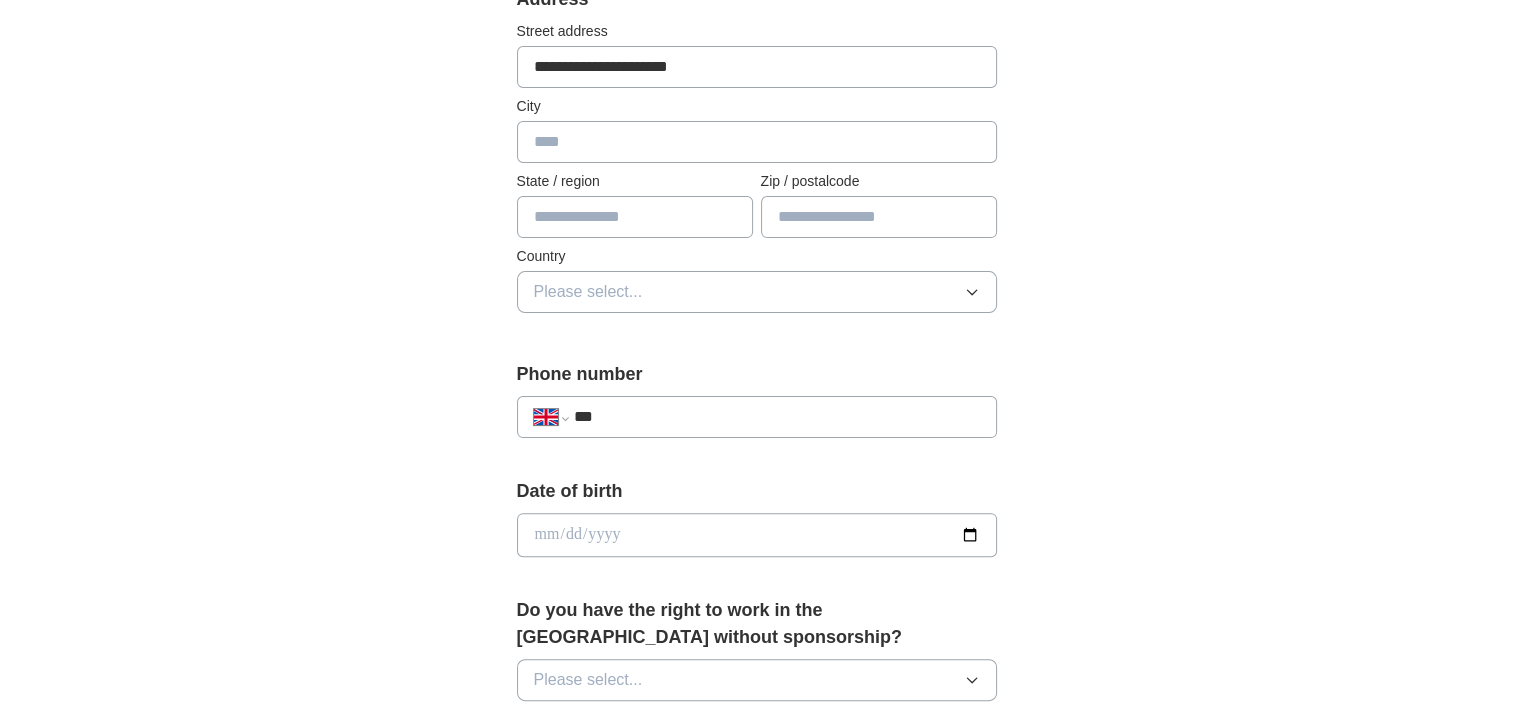 type on "********" 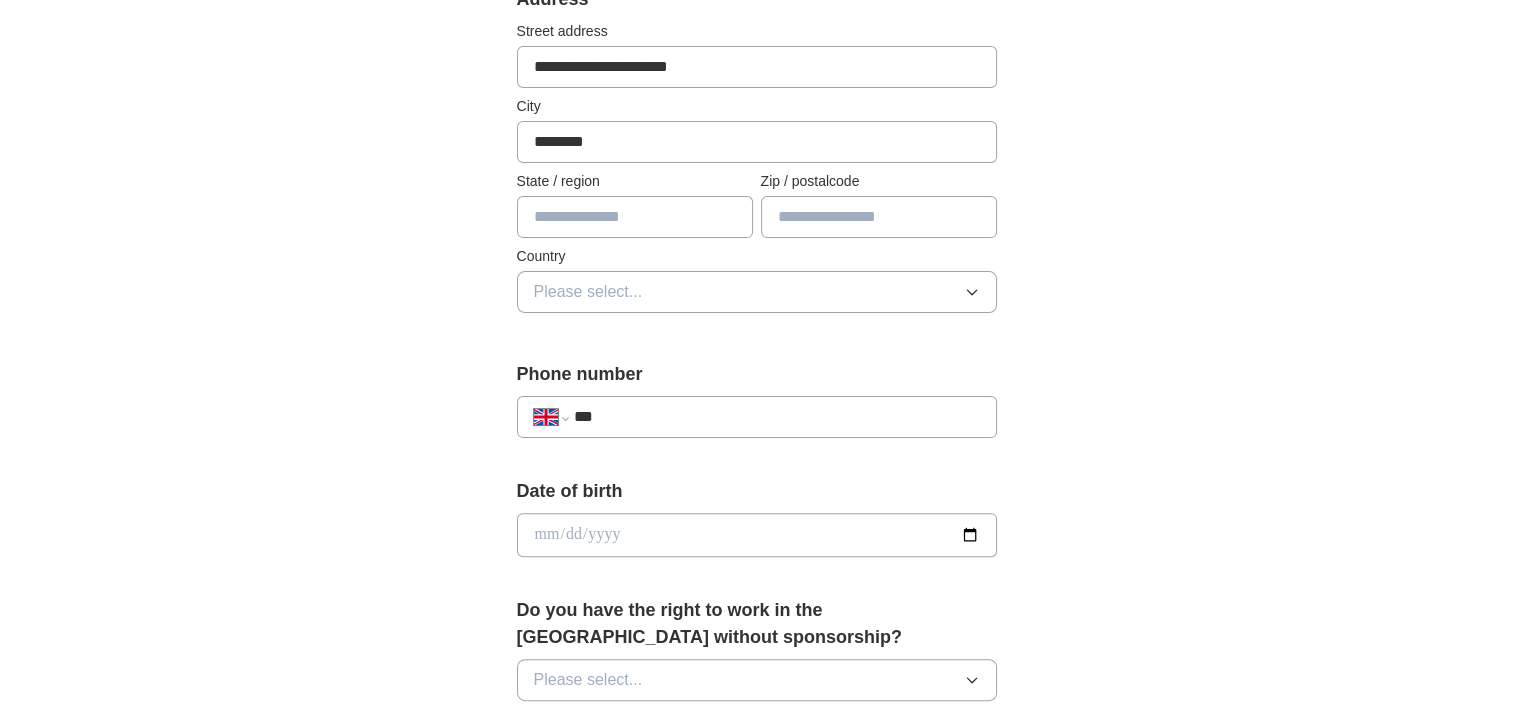 type on "*****" 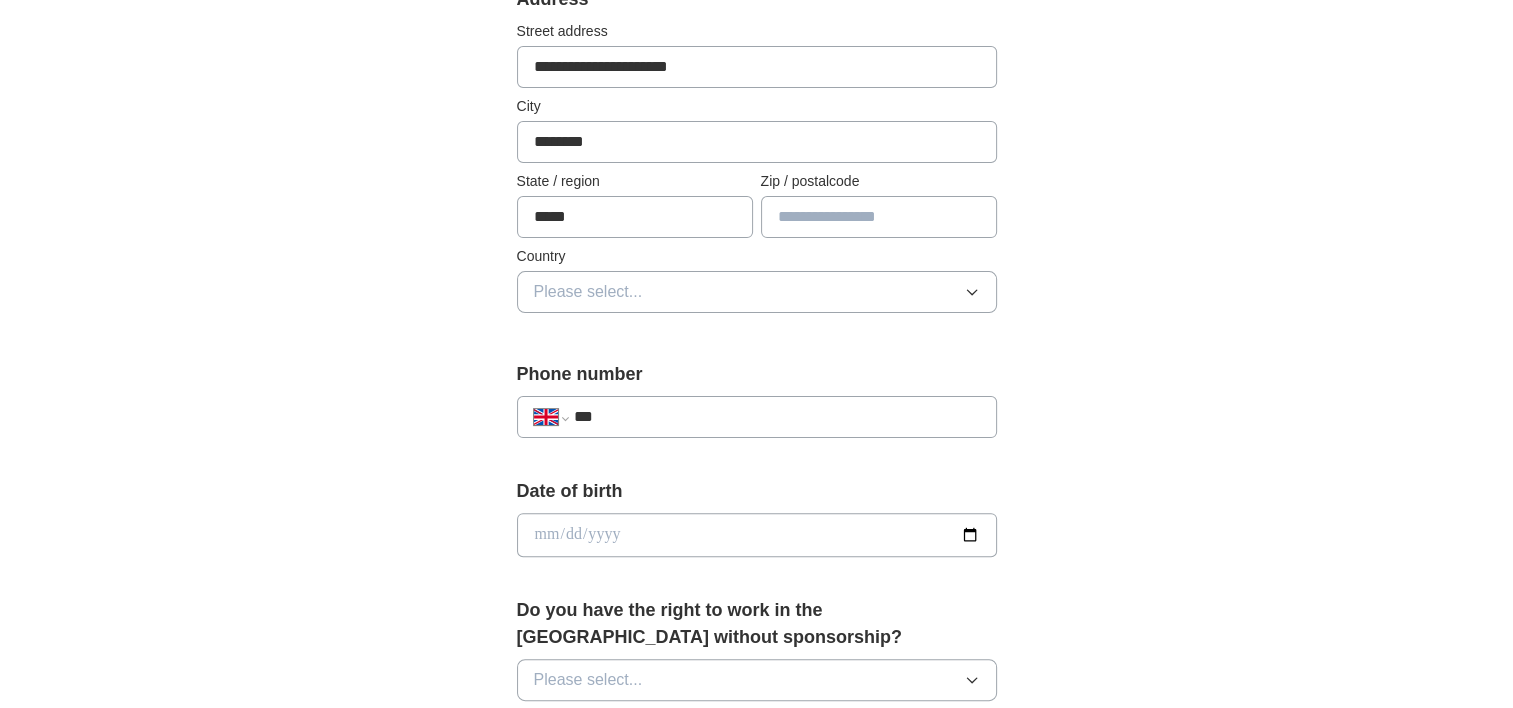 type on "*****" 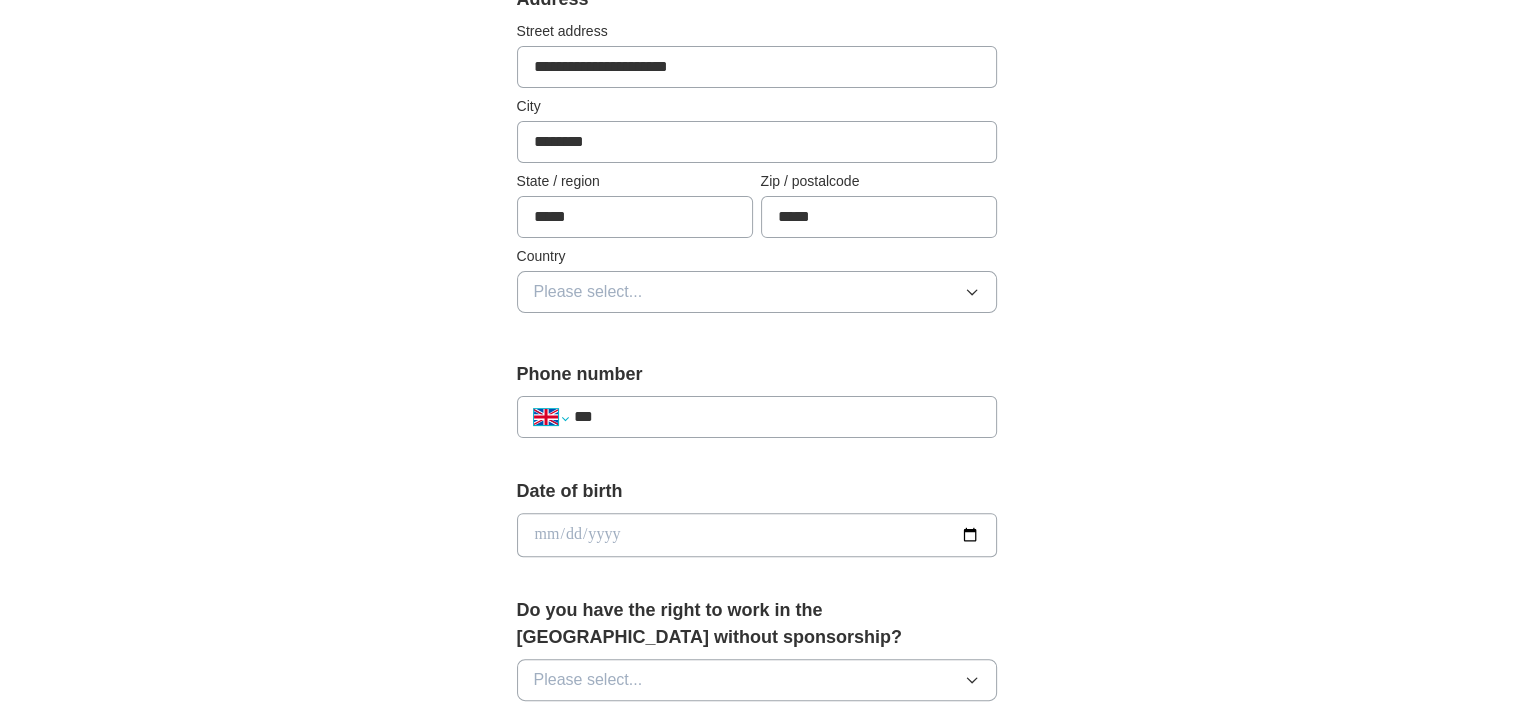 select on "**" 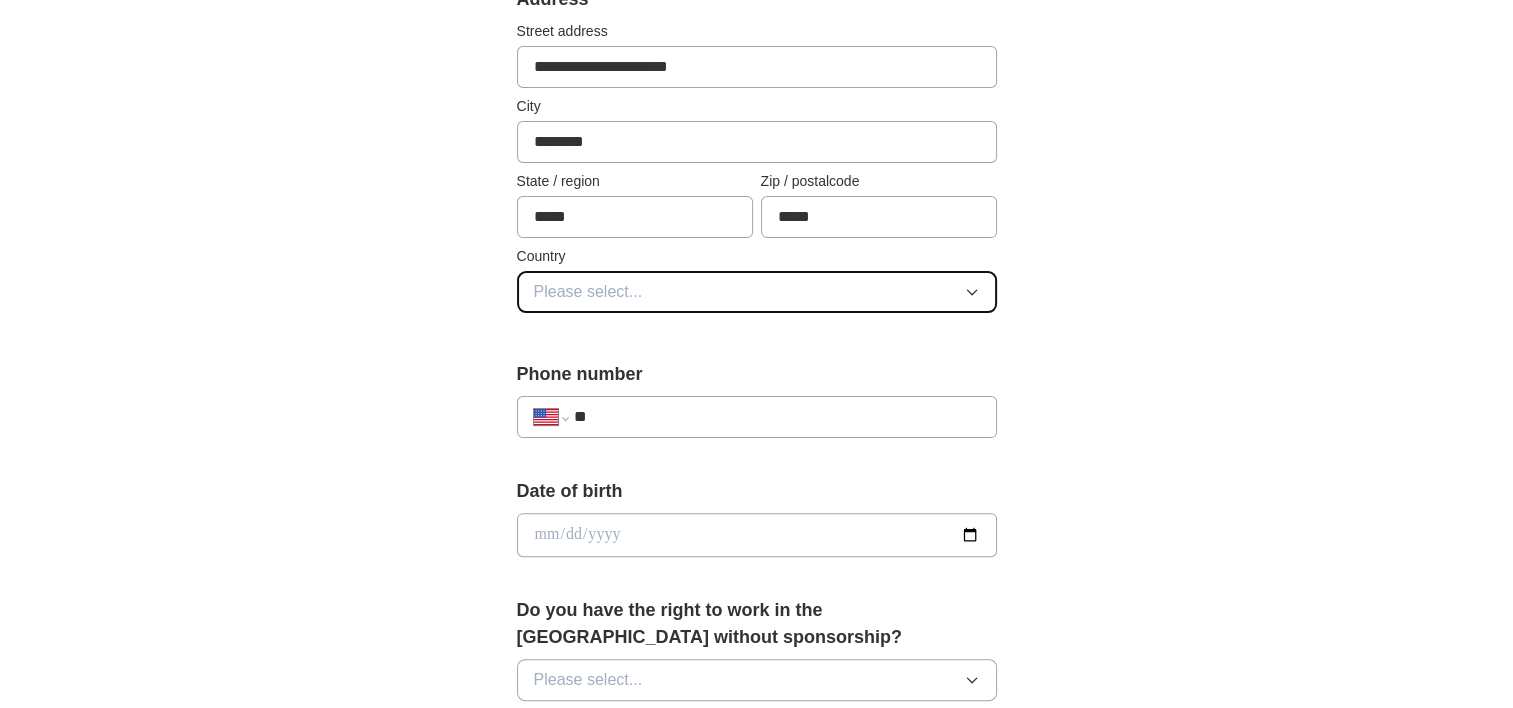 click on "Please select..." at bounding box center [757, 292] 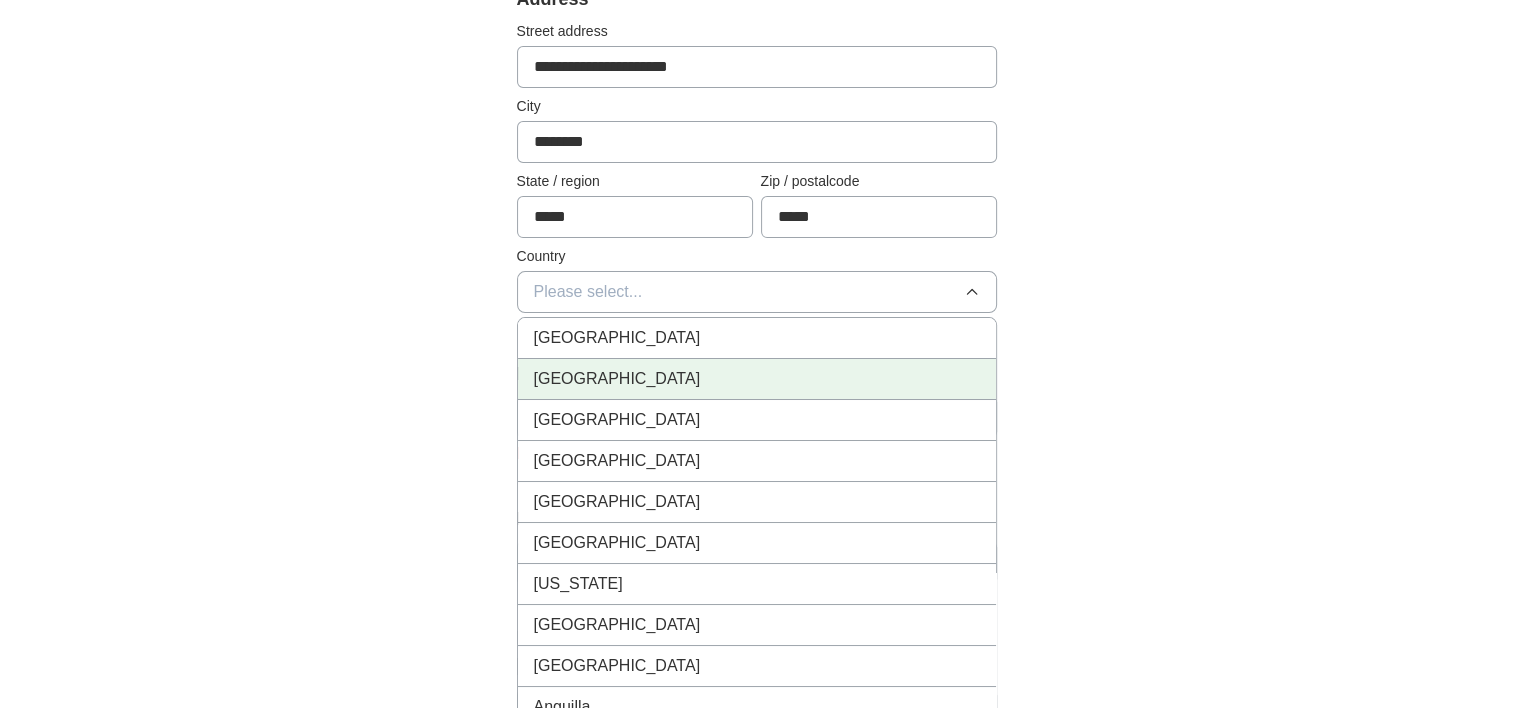 click on "[GEOGRAPHIC_DATA]" at bounding box center (757, 379) 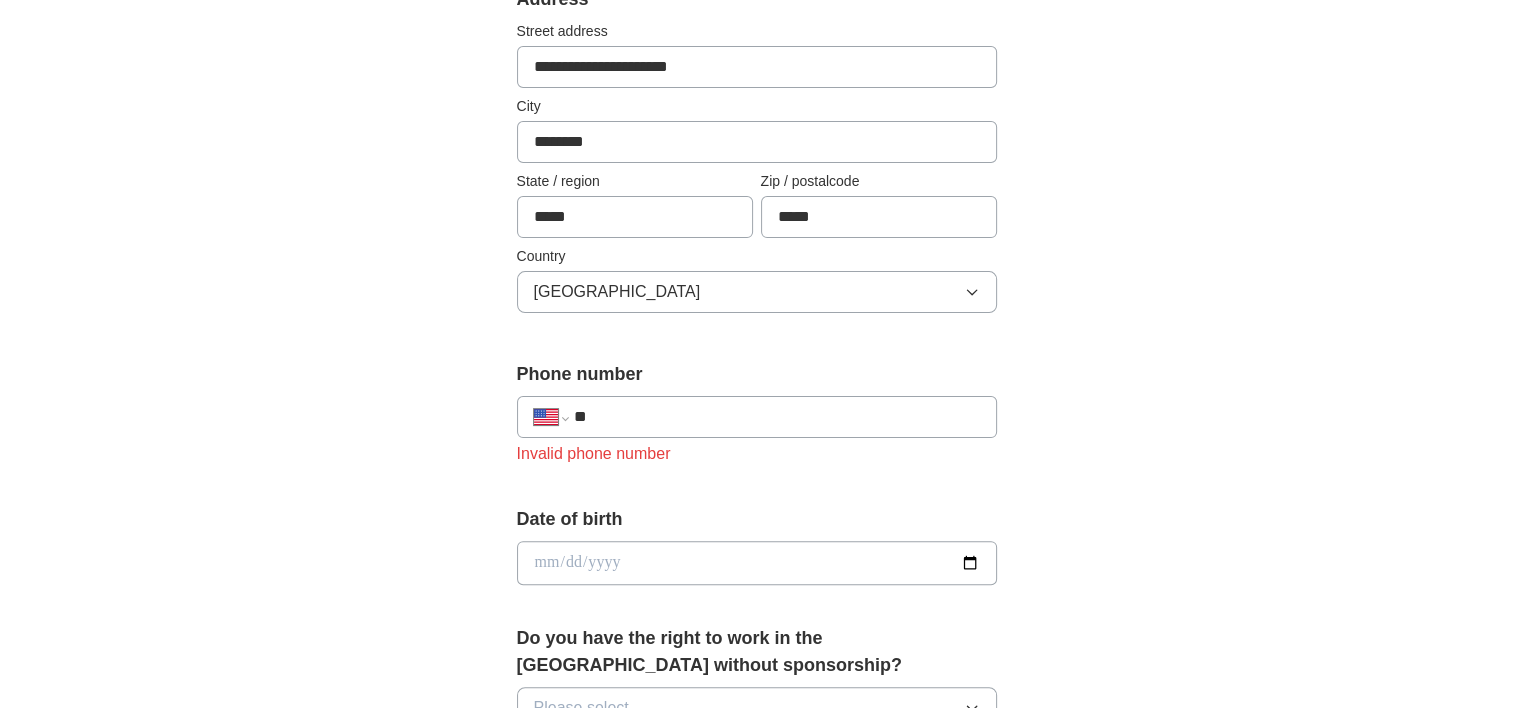 click on "**" at bounding box center (776, 417) 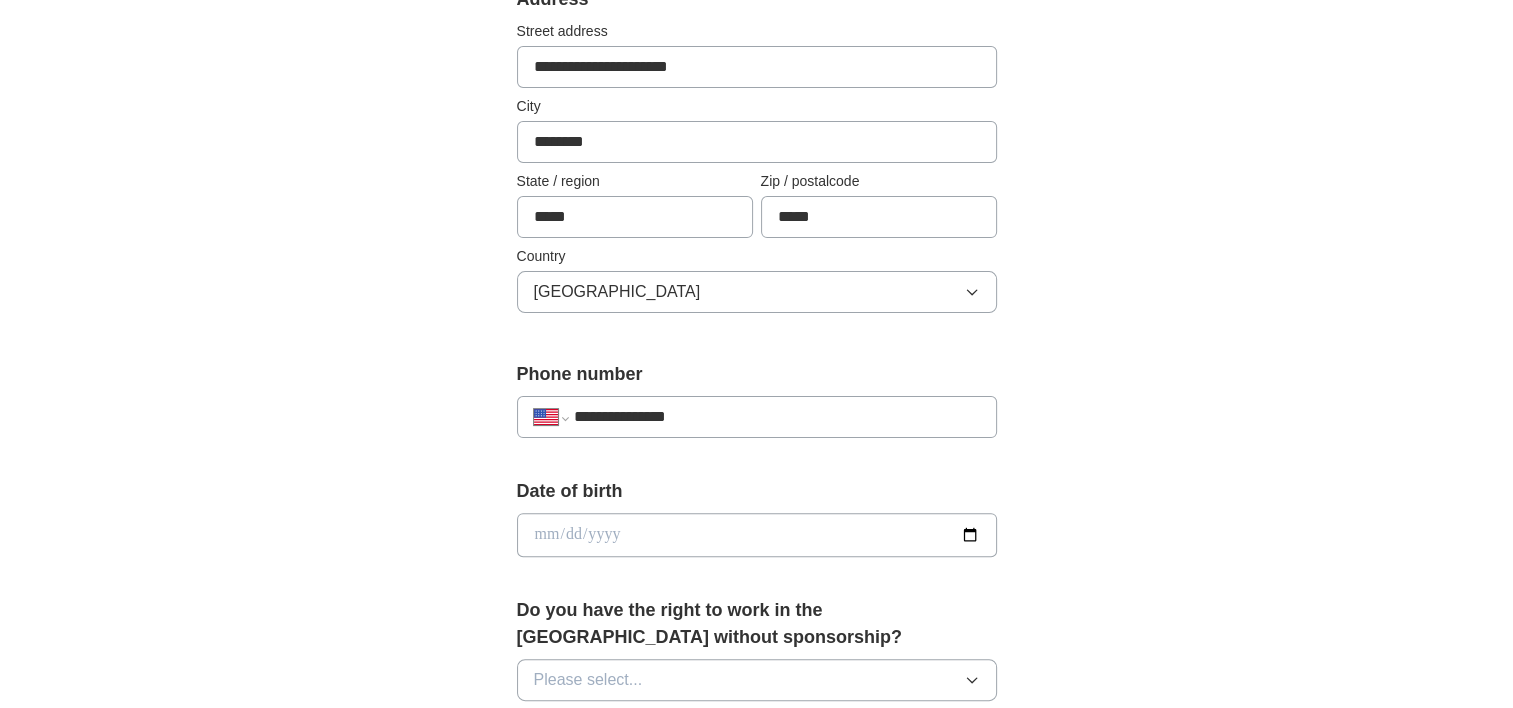 type on "**********" 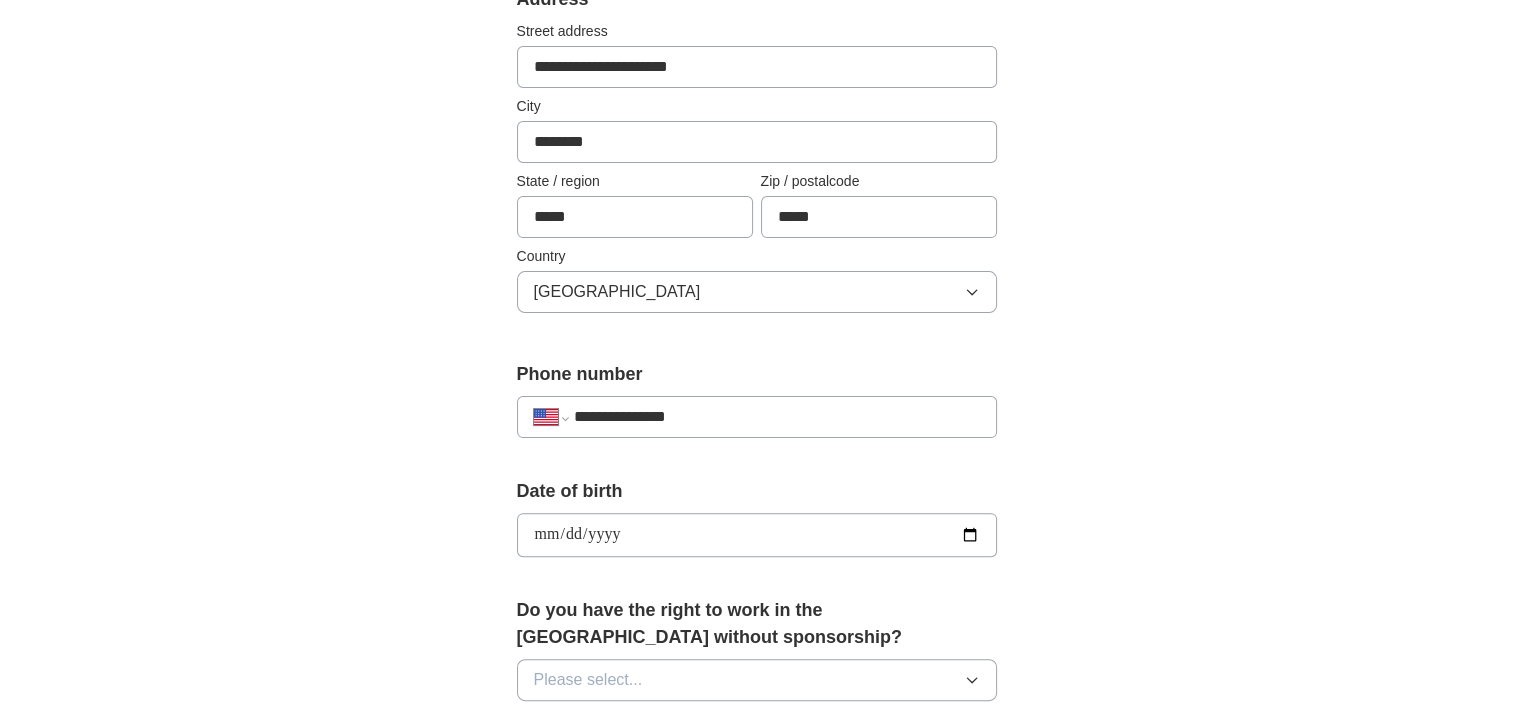 type on "**********" 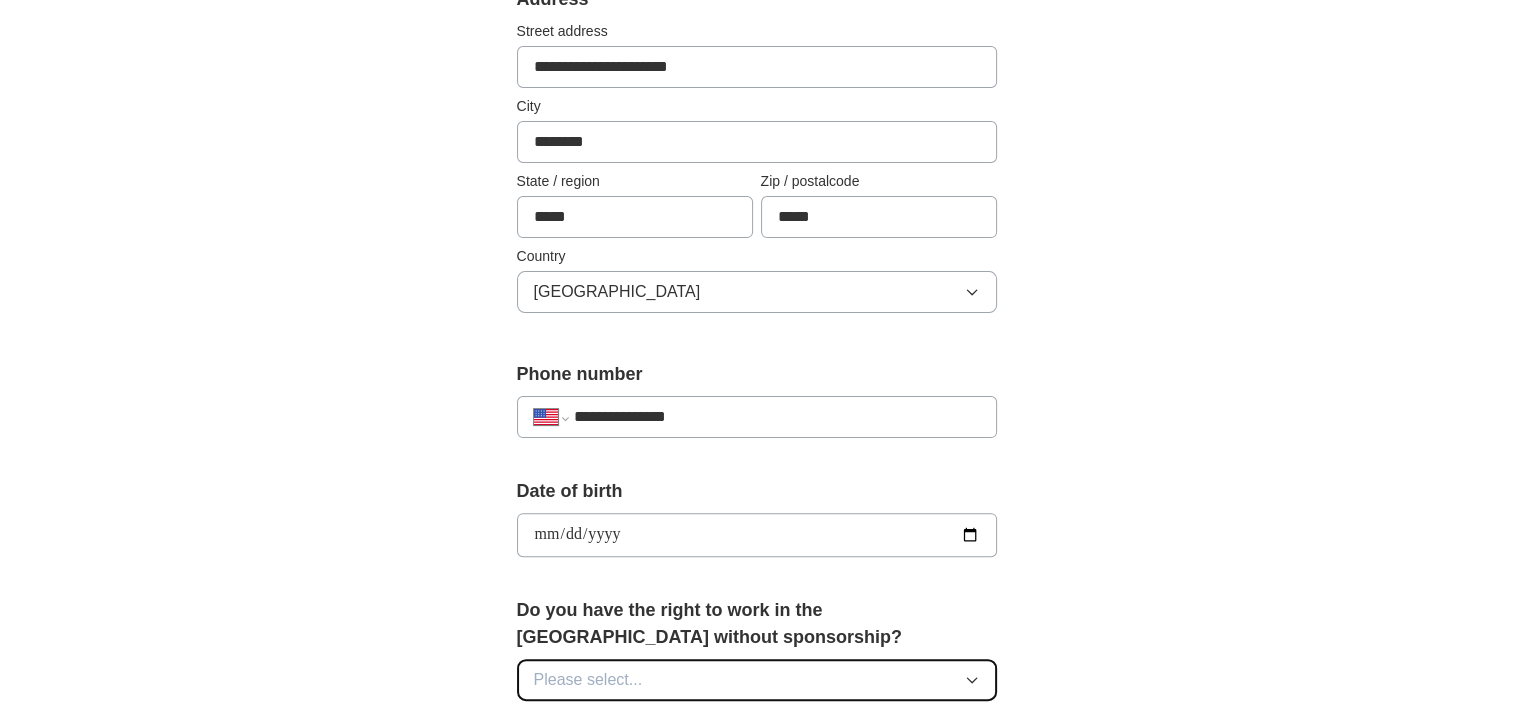 click on "Please select..." at bounding box center (757, 680) 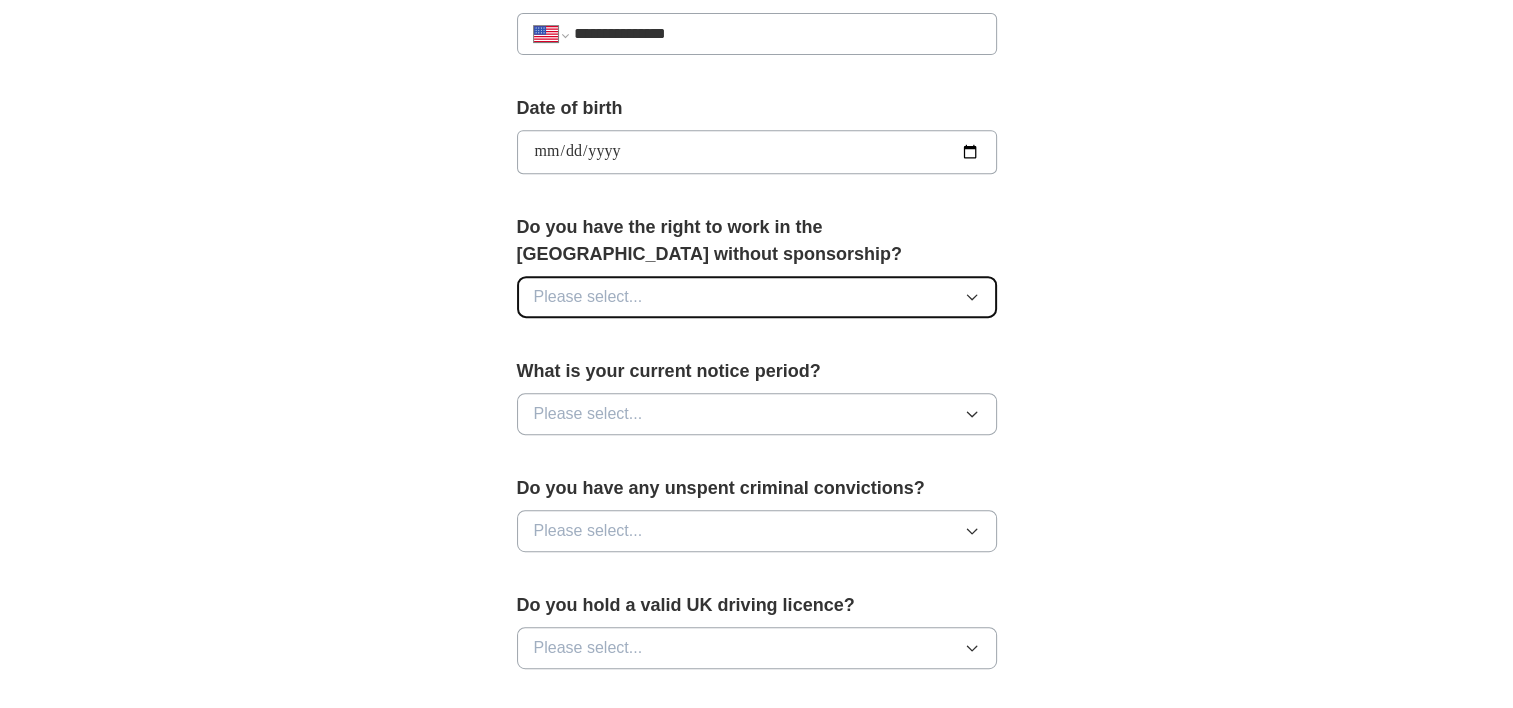 scroll, scrollTop: 856, scrollLeft: 0, axis: vertical 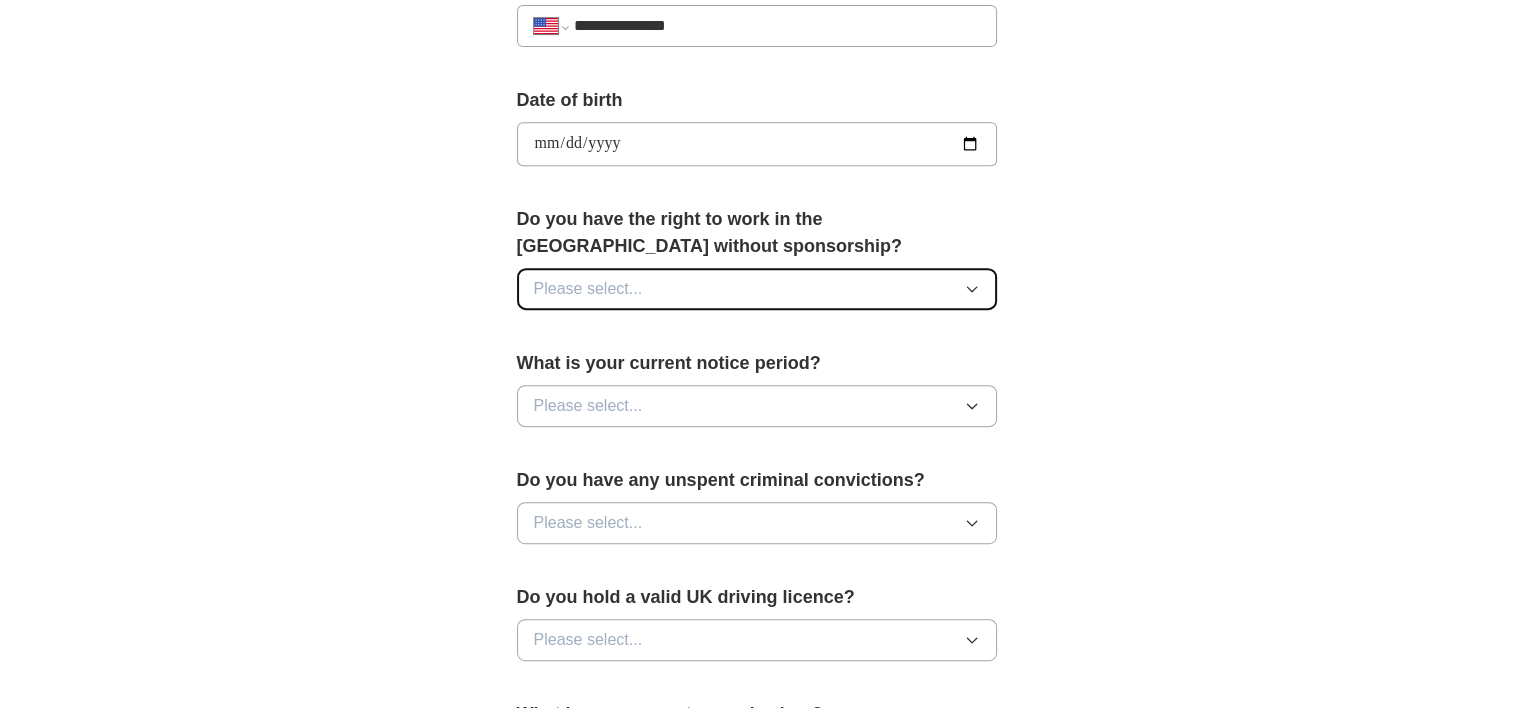 click on "Please select..." at bounding box center (757, 289) 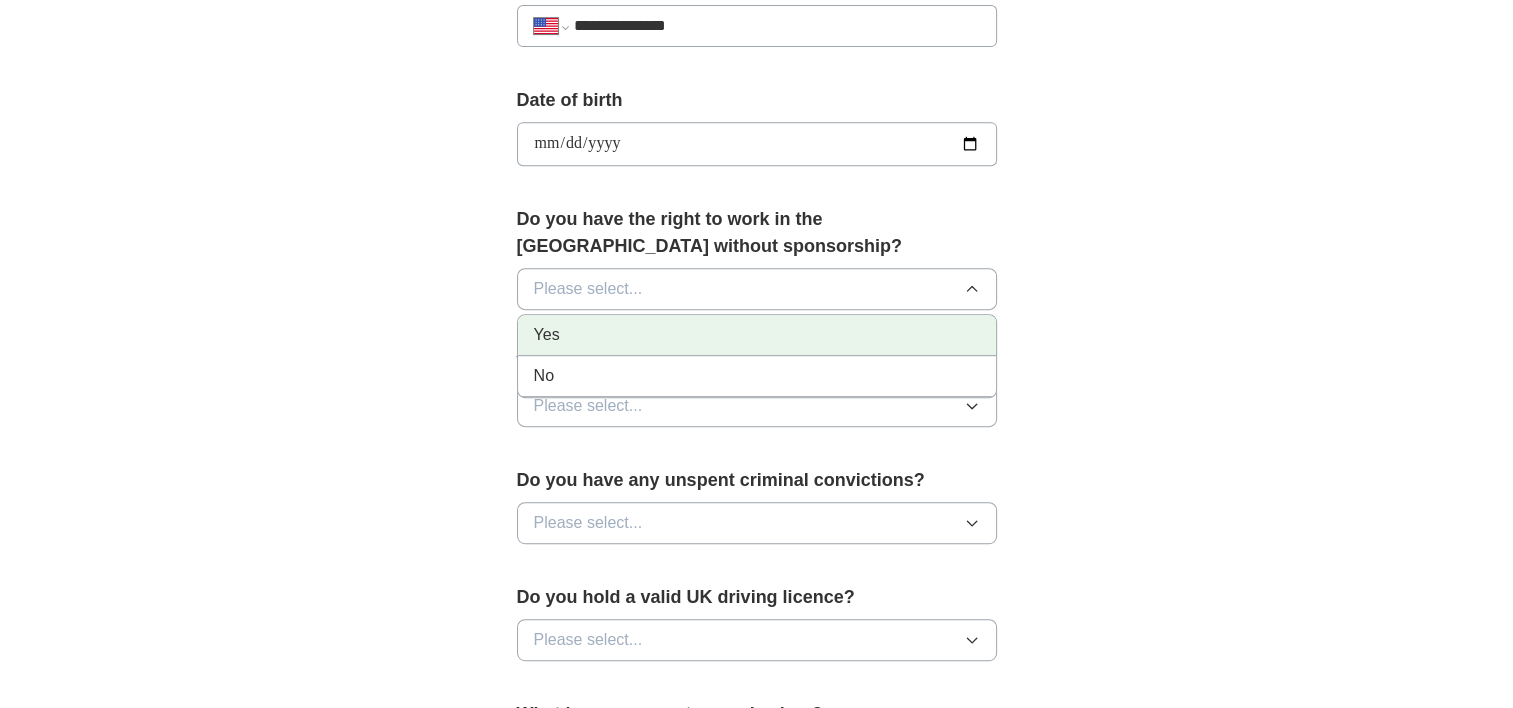 click on "Yes" at bounding box center [757, 335] 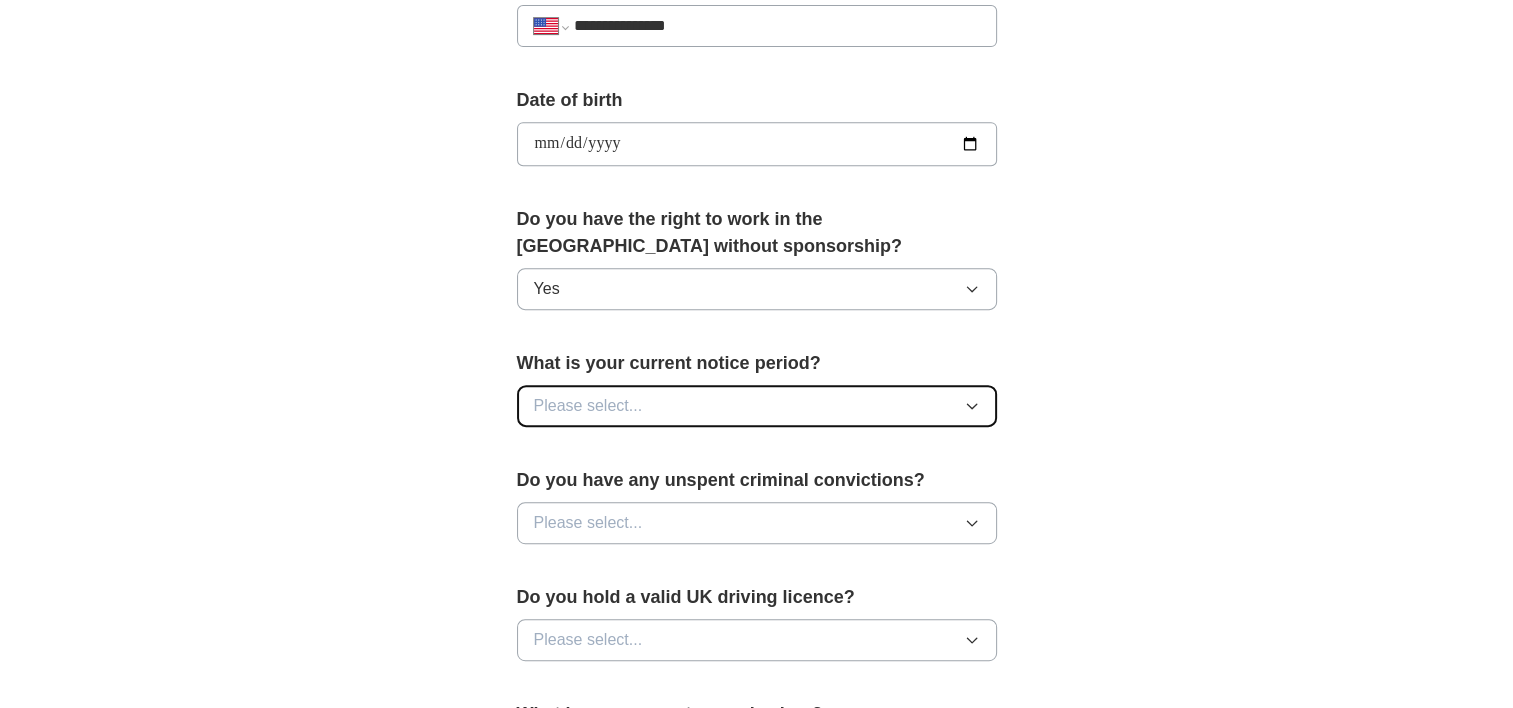 click on "Please select..." at bounding box center [757, 406] 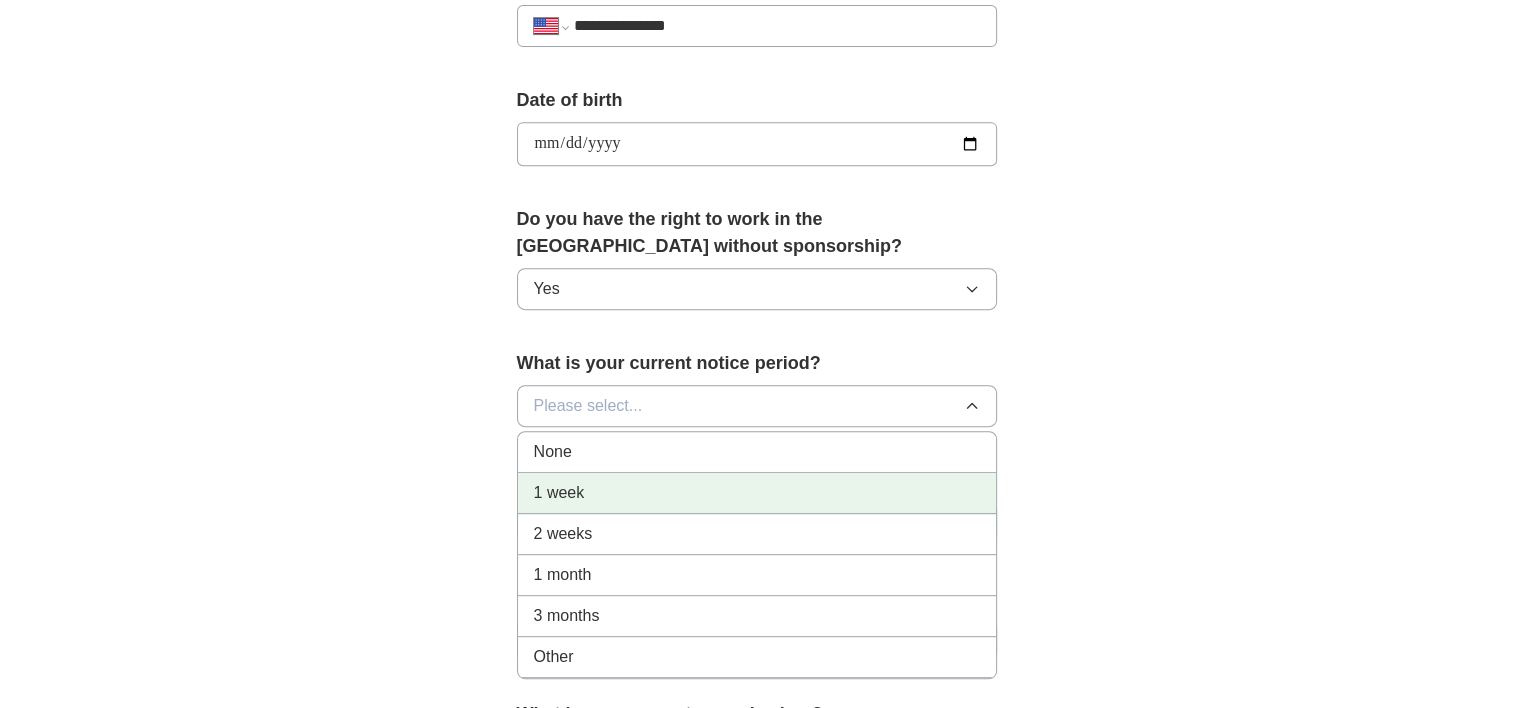 click on "1 week" at bounding box center [757, 493] 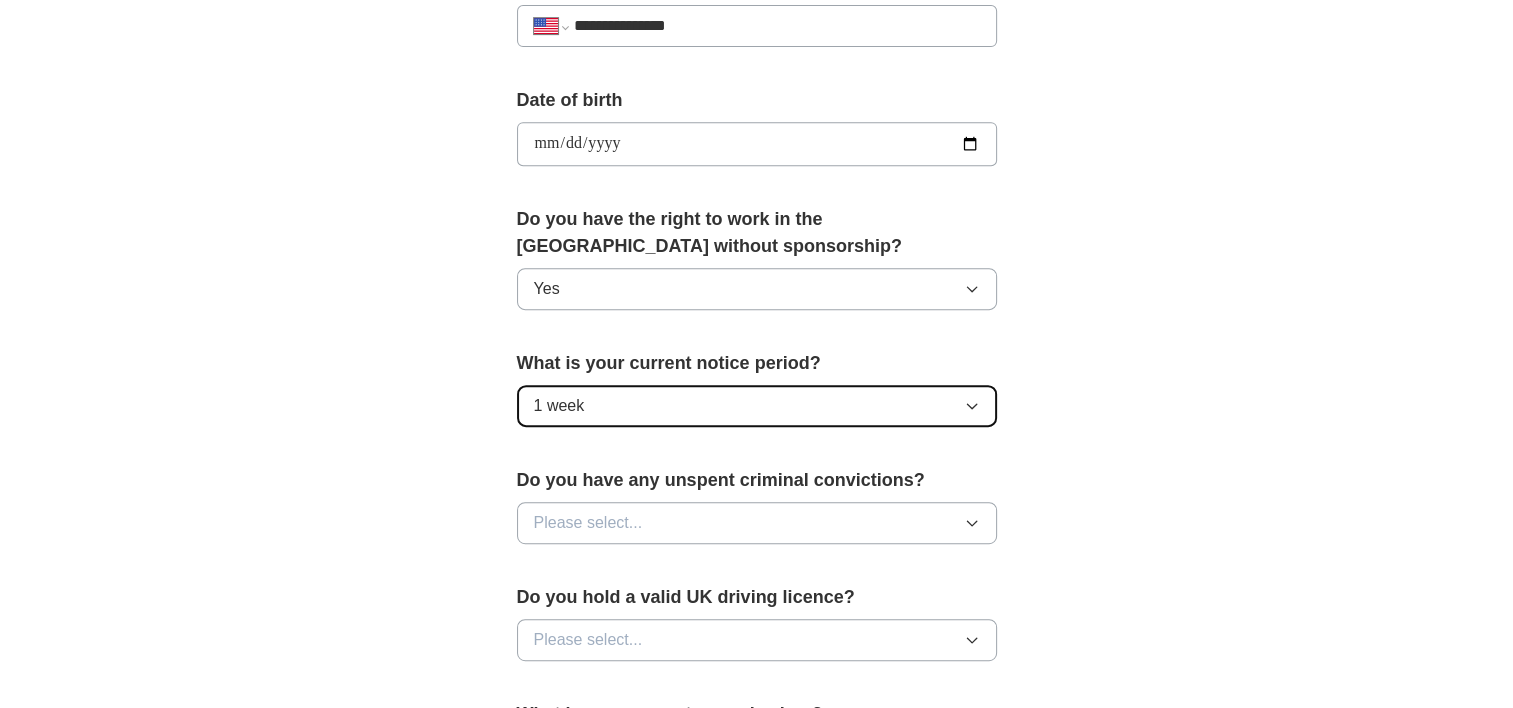 click on "1 week" at bounding box center [757, 406] 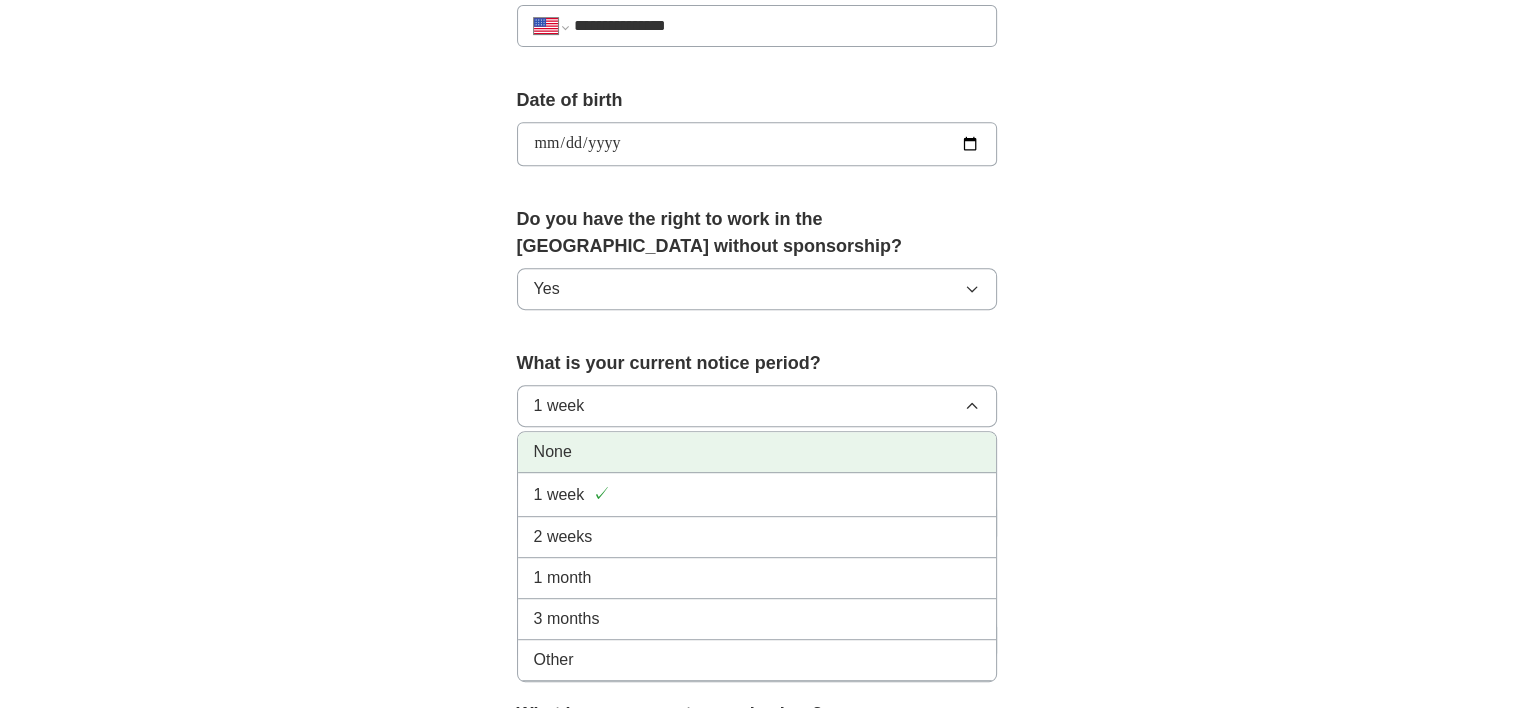 click on "None" at bounding box center (757, 452) 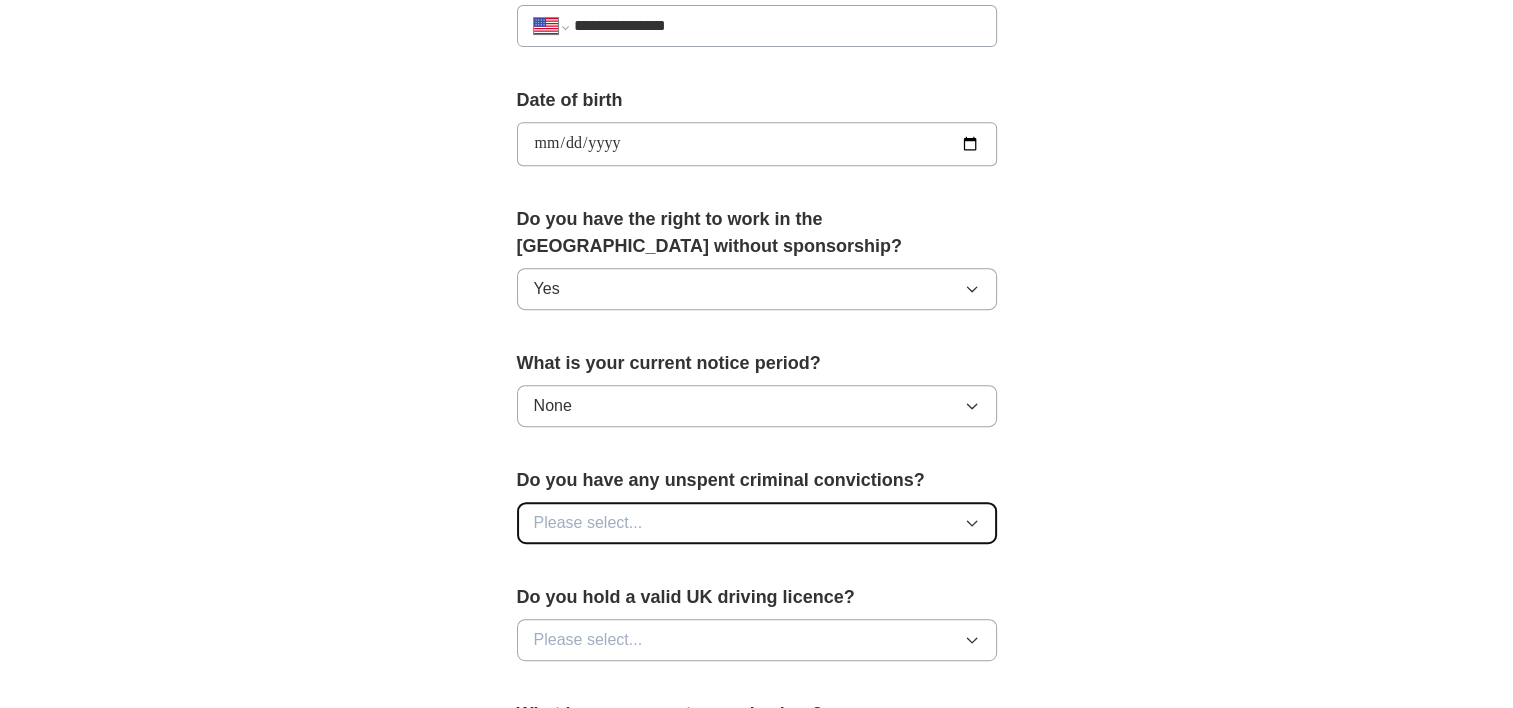click on "Please select..." at bounding box center [757, 523] 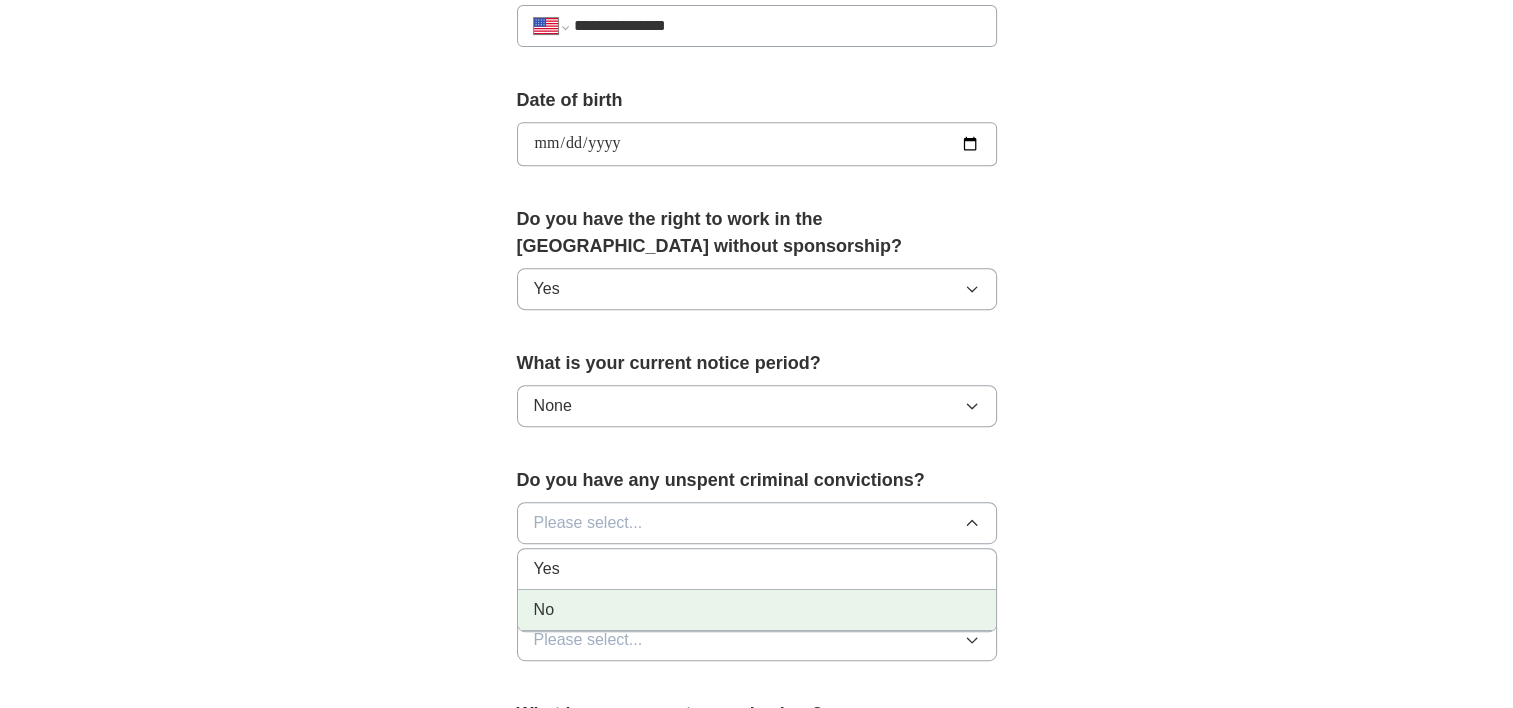 click on "No" at bounding box center (757, 610) 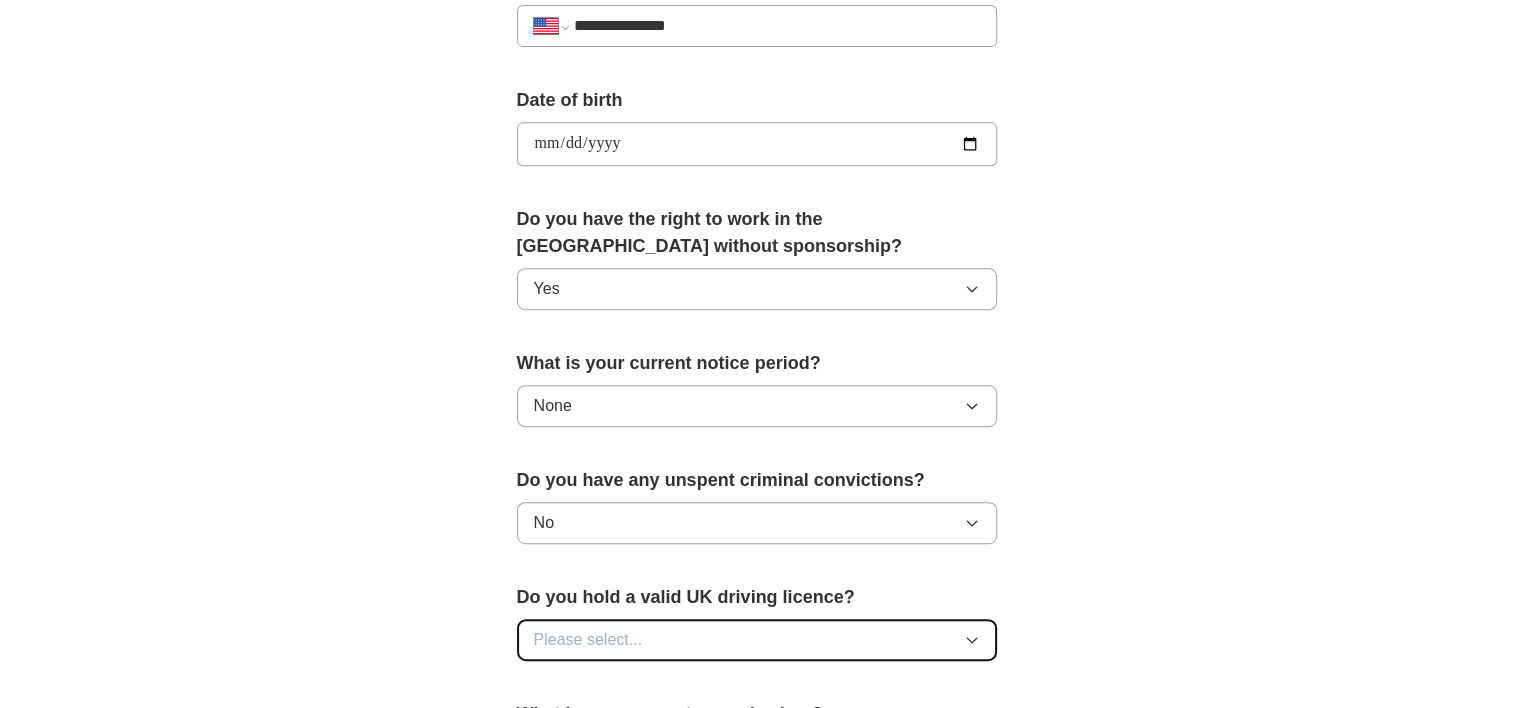 click on "Please select..." at bounding box center [757, 640] 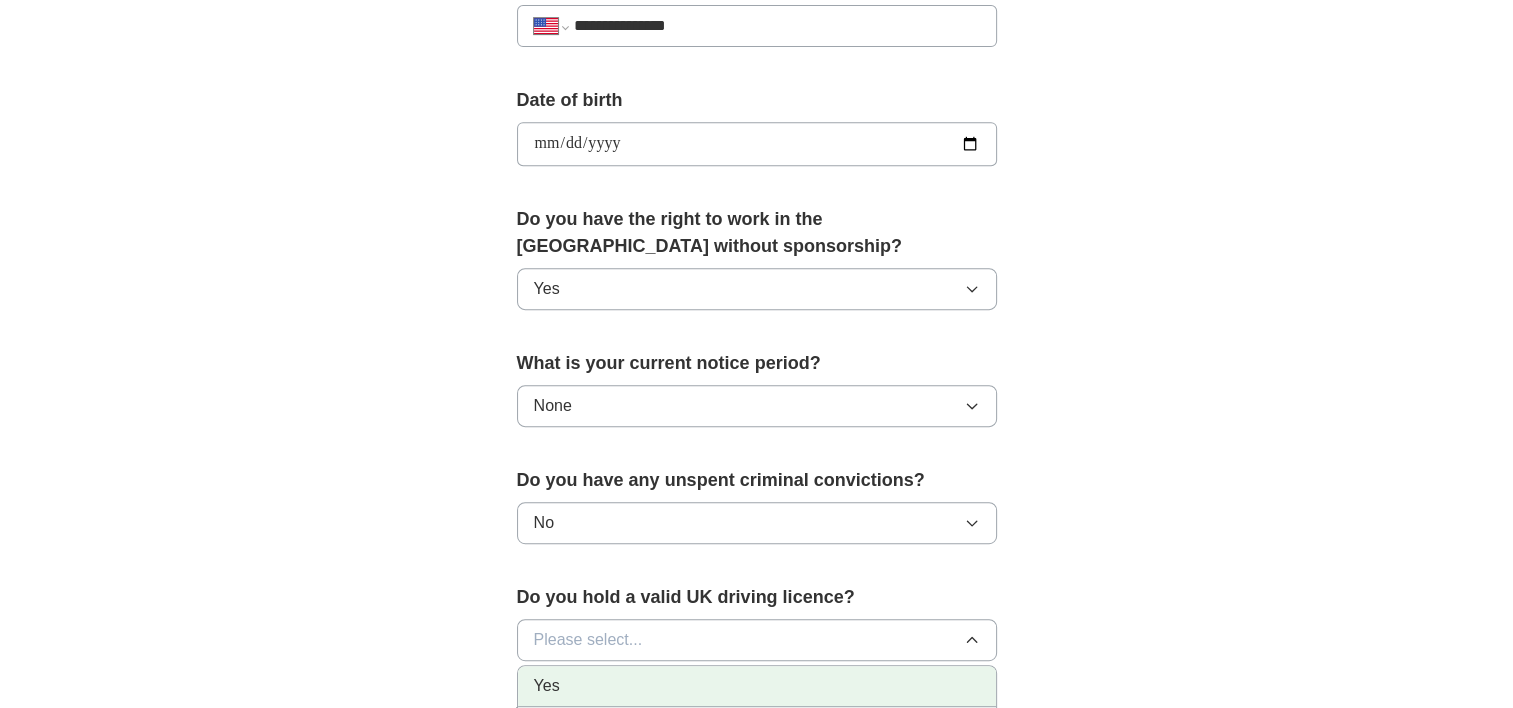 click on "Yes" at bounding box center (757, 686) 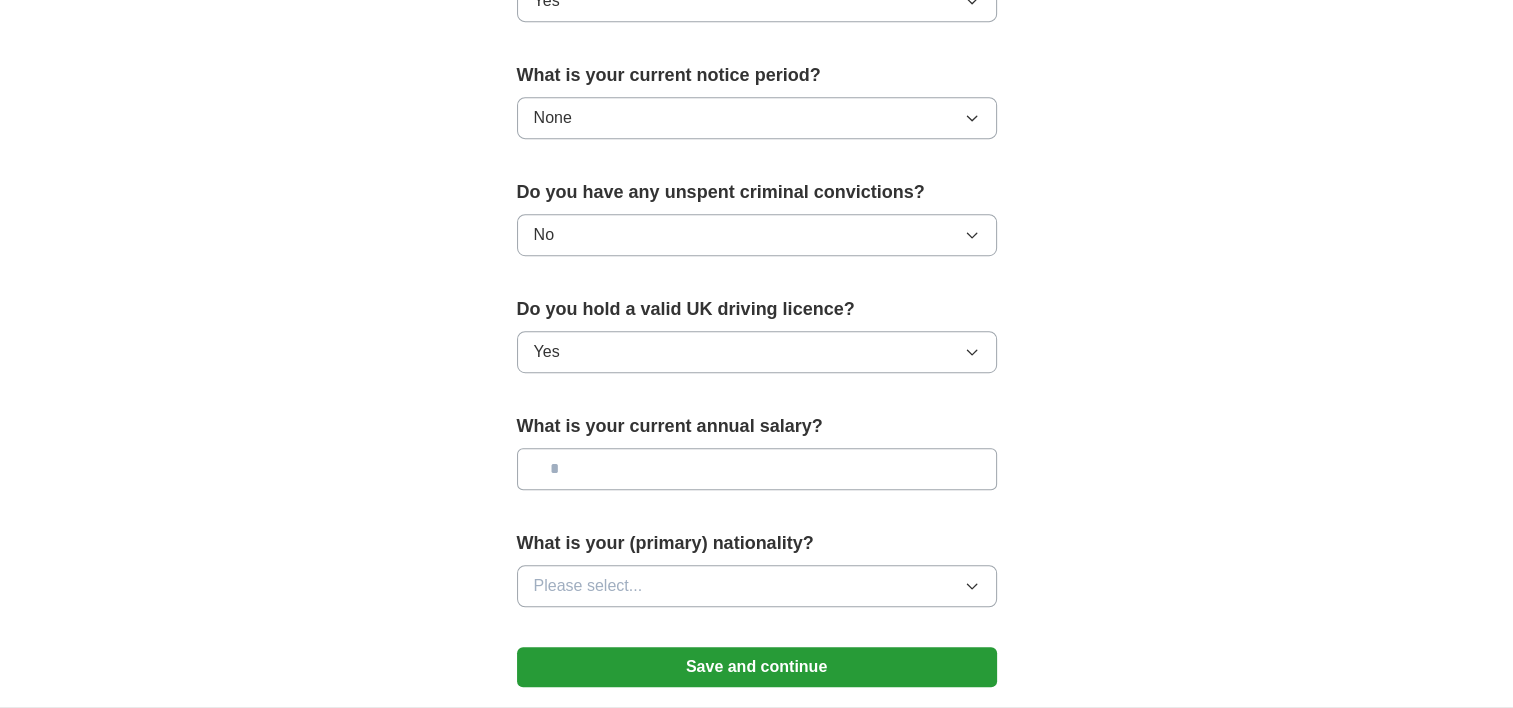 scroll, scrollTop: 1153, scrollLeft: 0, axis: vertical 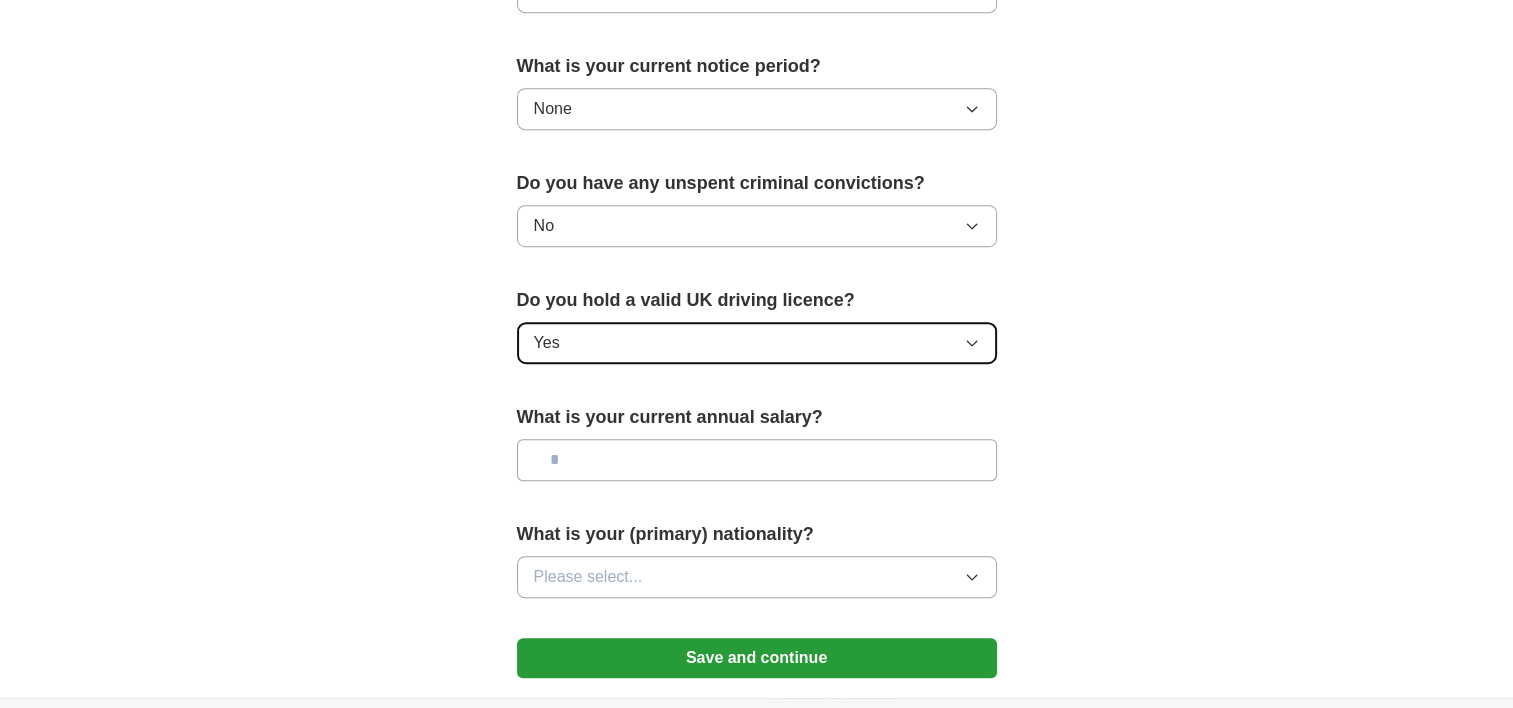 click on "Yes" at bounding box center (757, 343) 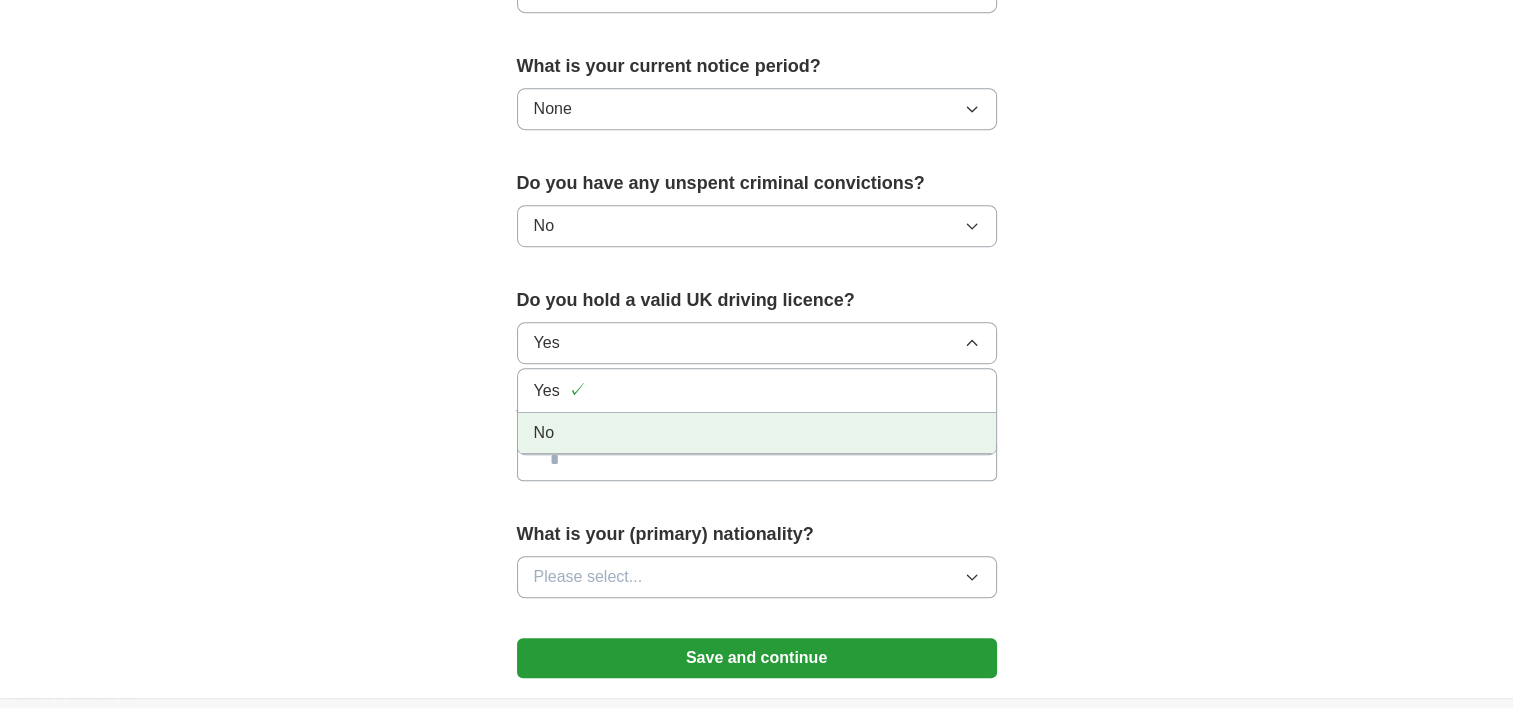 click on "No" at bounding box center (757, 433) 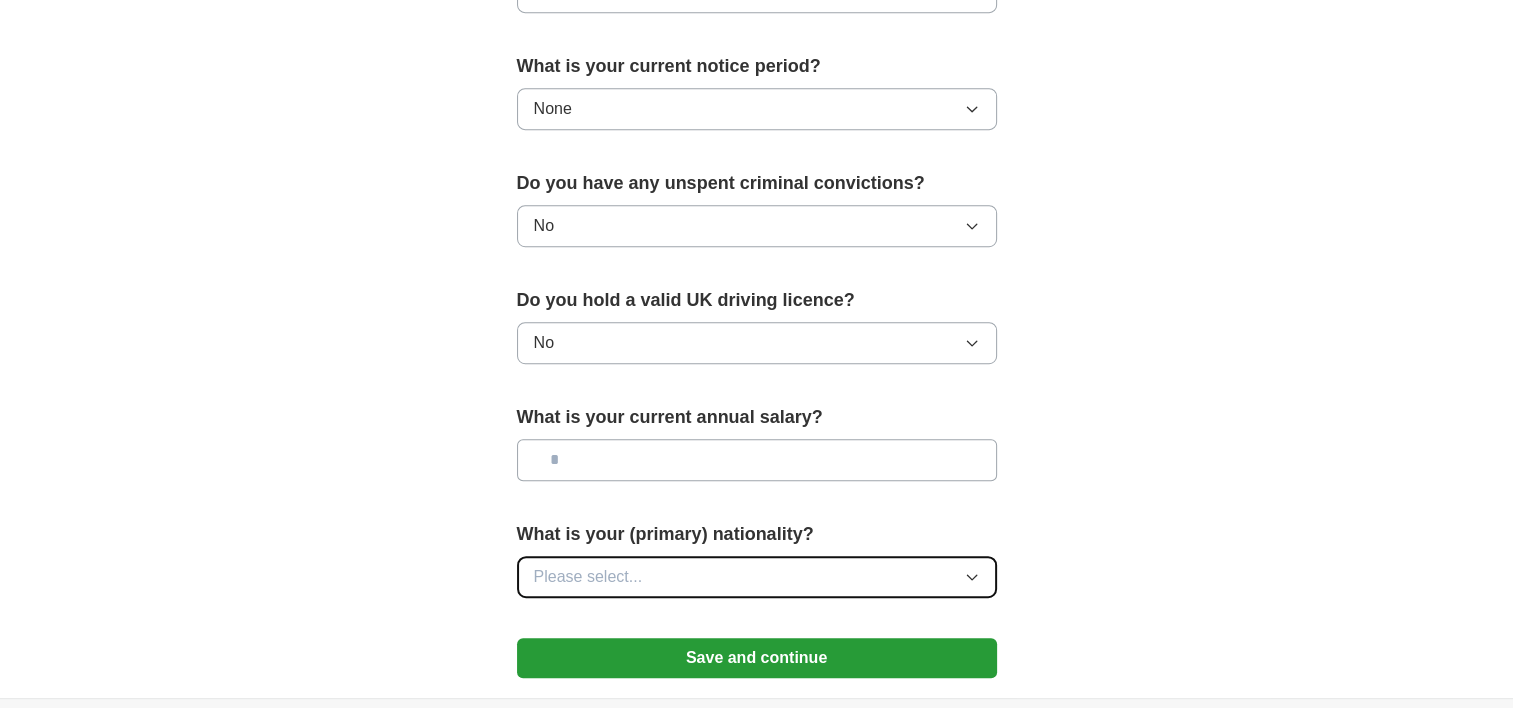 click on "Please select..." at bounding box center [757, 577] 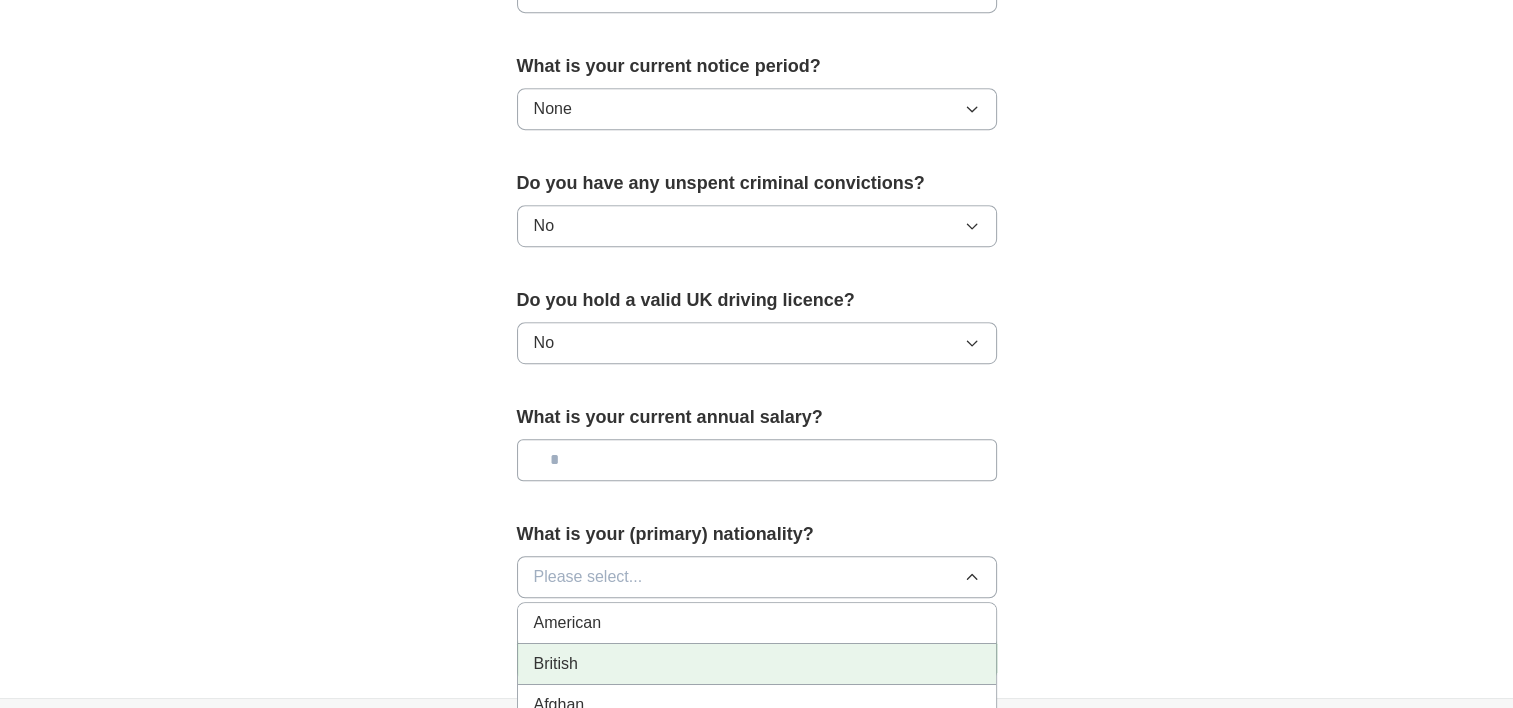 click on "British" at bounding box center (757, 664) 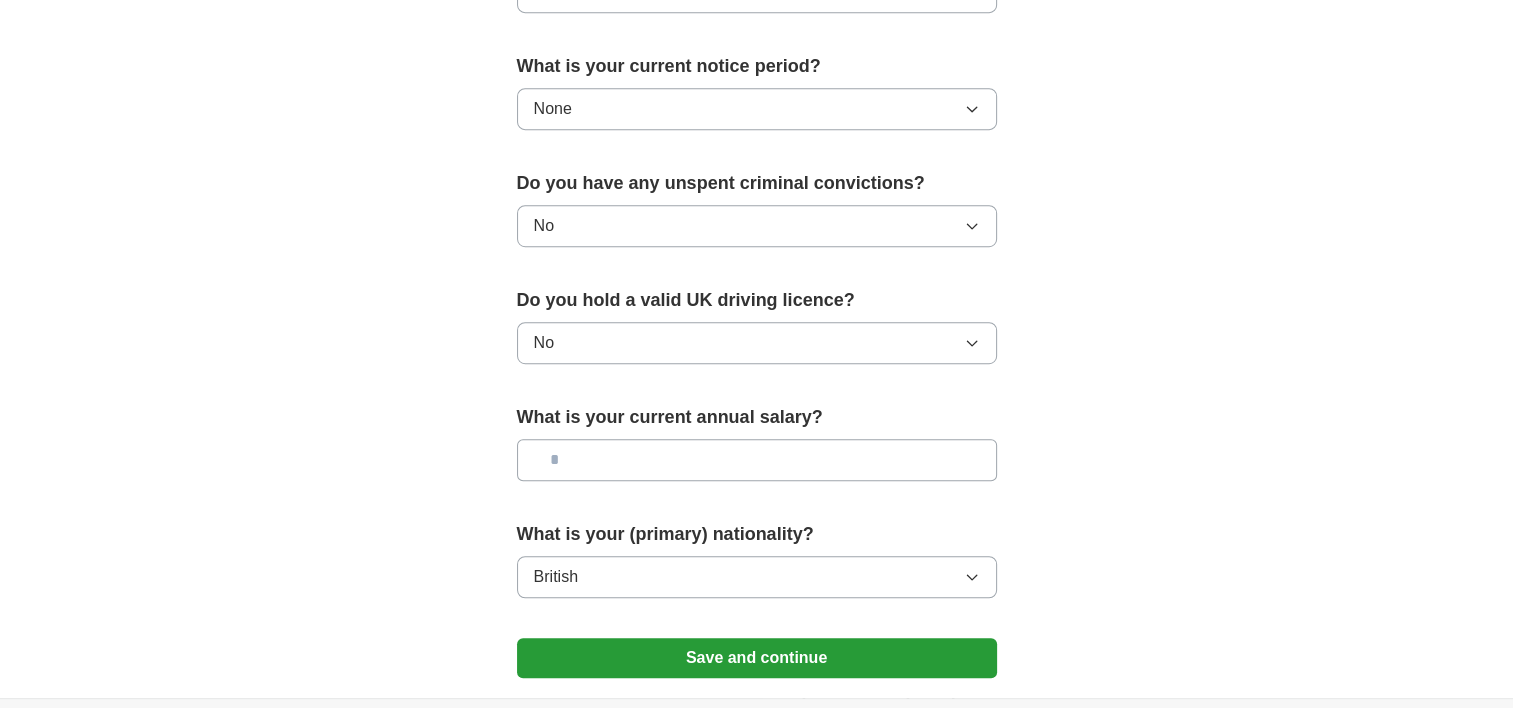 click at bounding box center (757, 460) 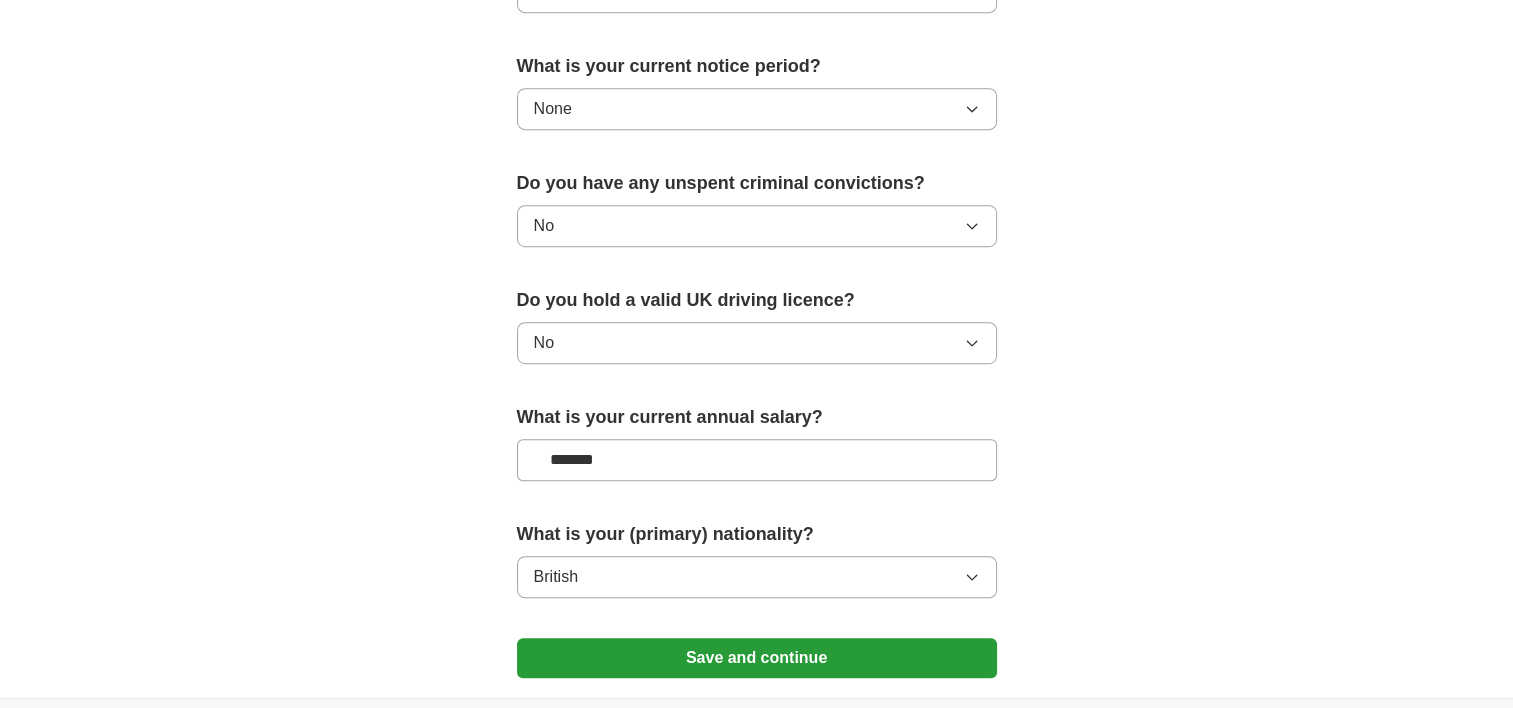 type on "*******" 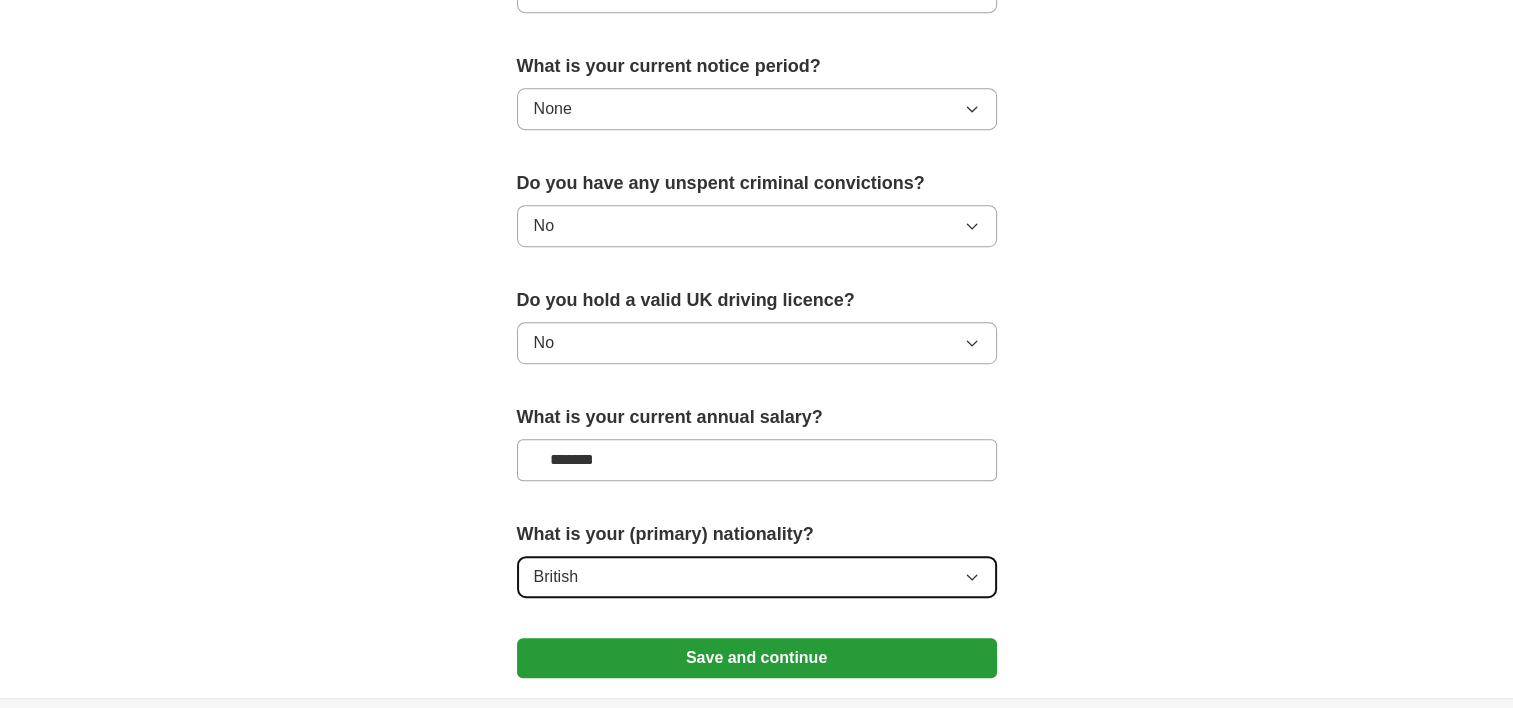 click on "British" at bounding box center (757, 577) 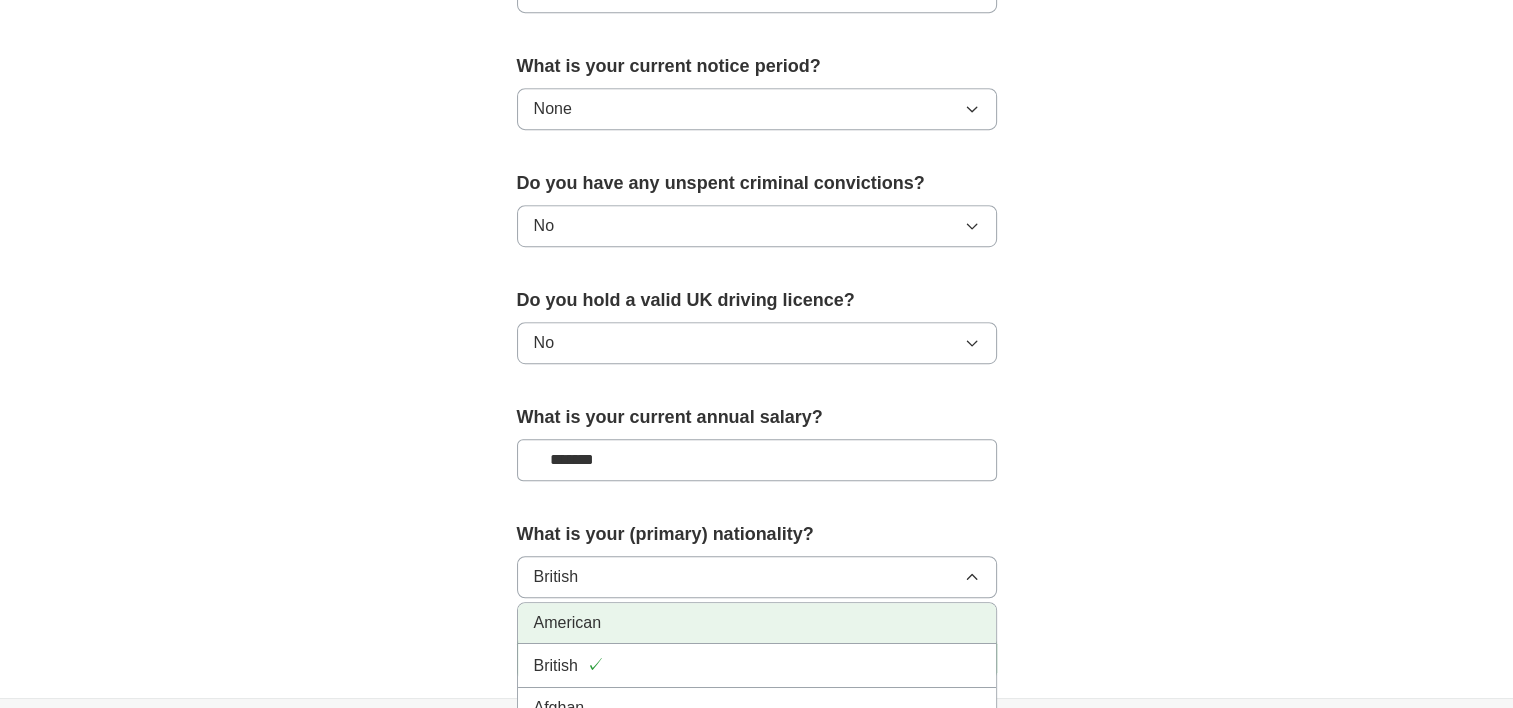 click on "American" at bounding box center [757, 623] 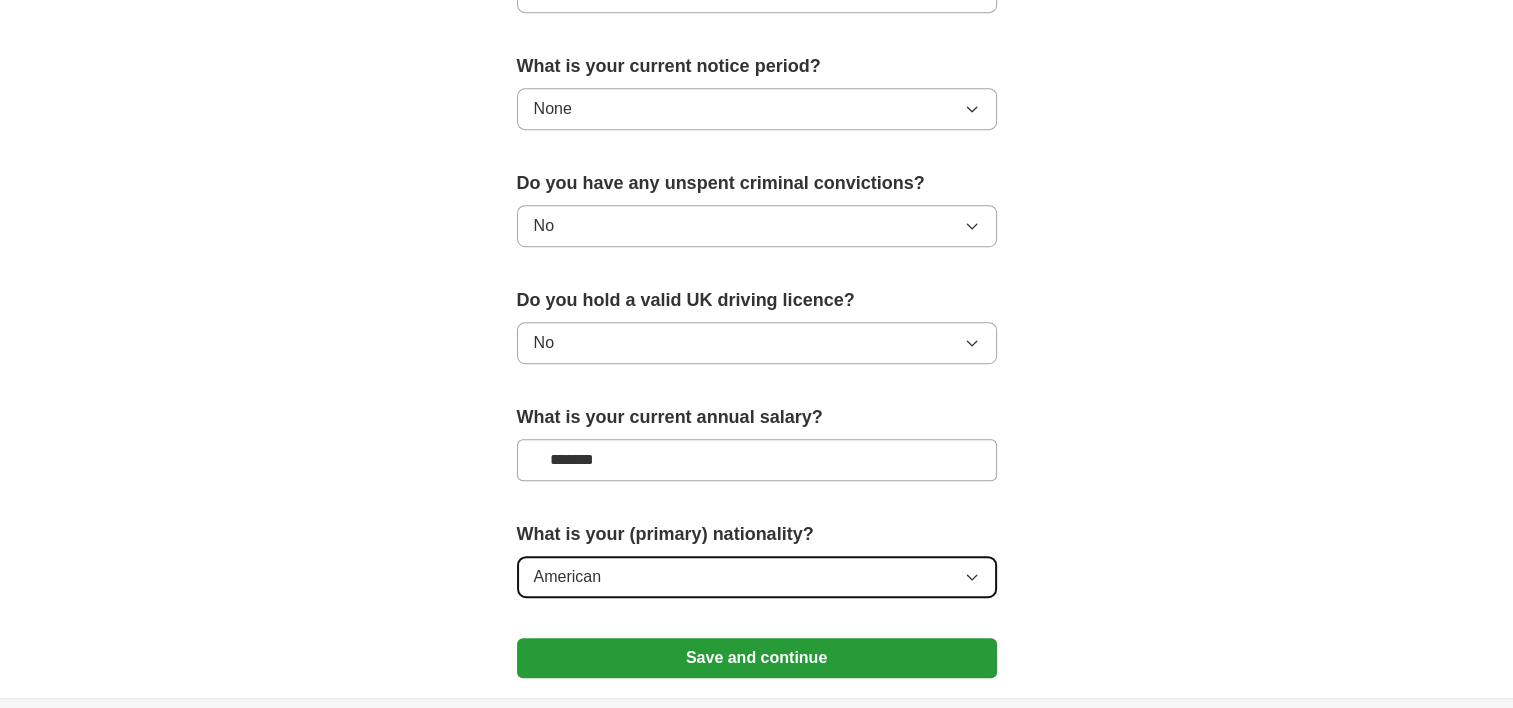 drag, startPoint x: 870, startPoint y: 560, endPoint x: 939, endPoint y: 575, distance: 70.61161 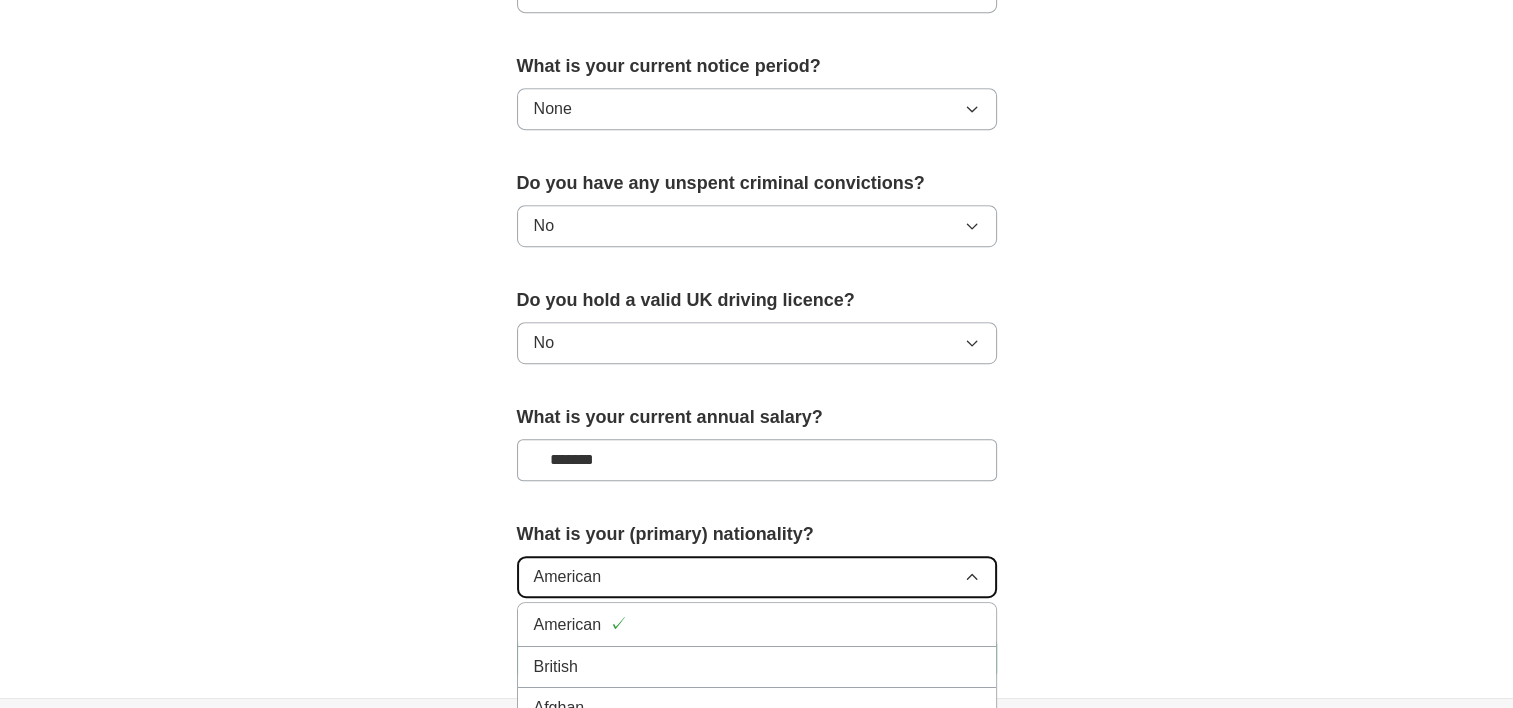click on "American" at bounding box center [757, 577] 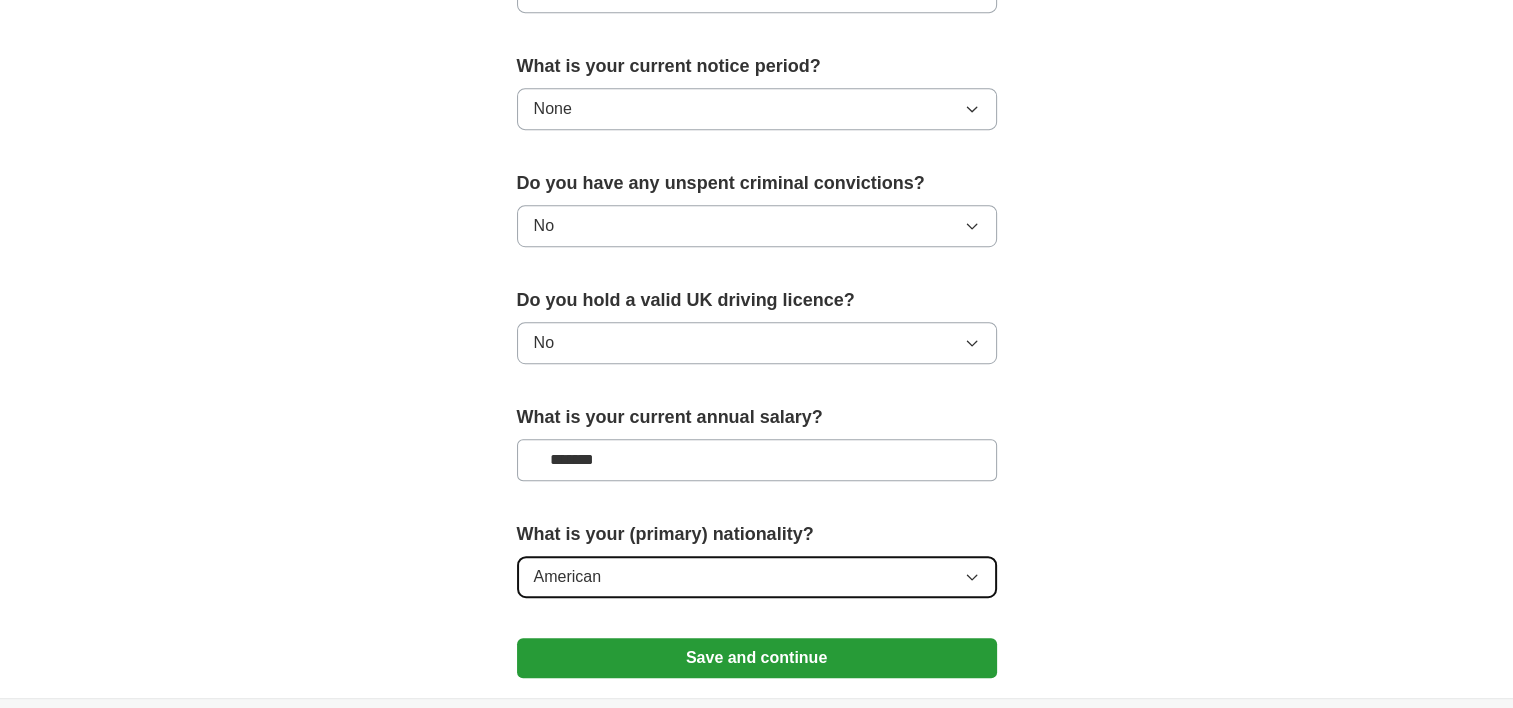 click on "American" at bounding box center [757, 577] 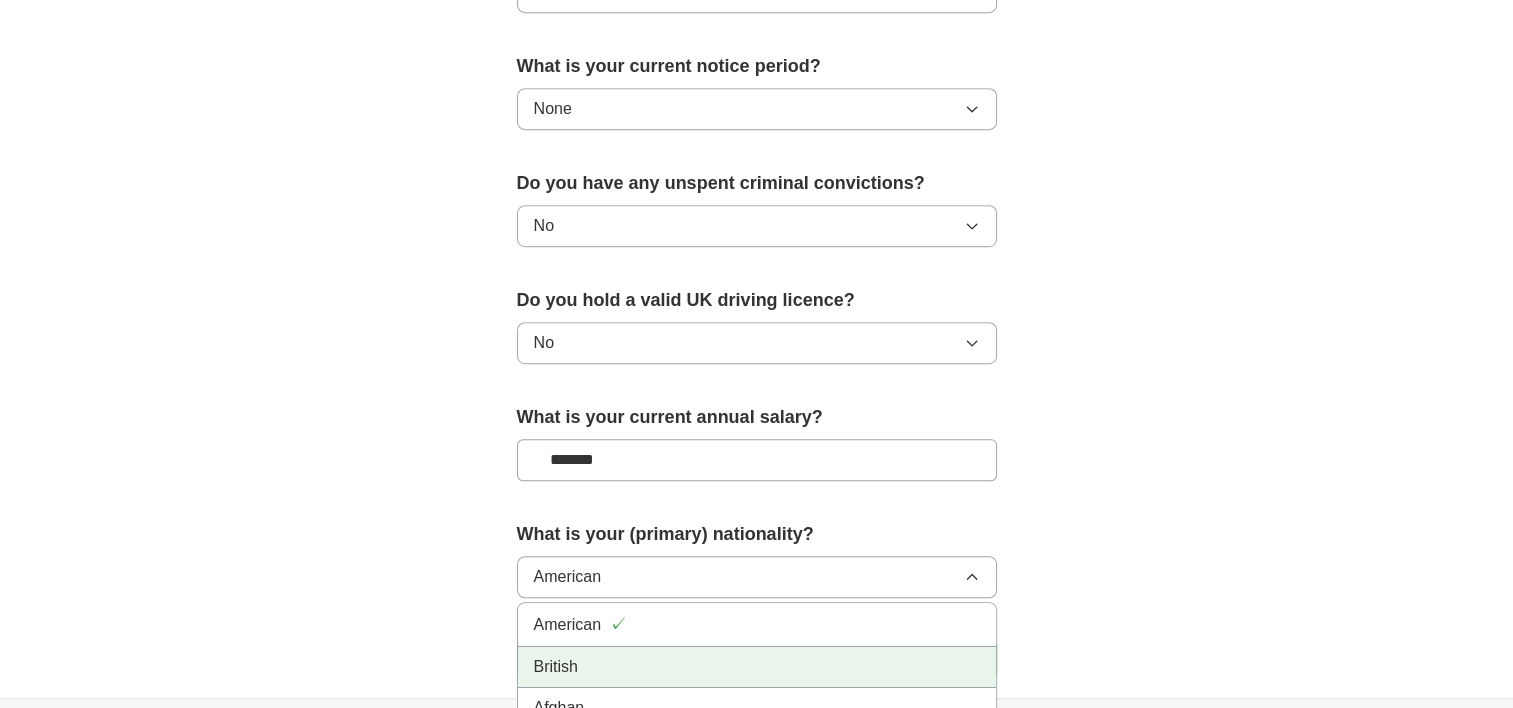 click on "British" at bounding box center [757, 667] 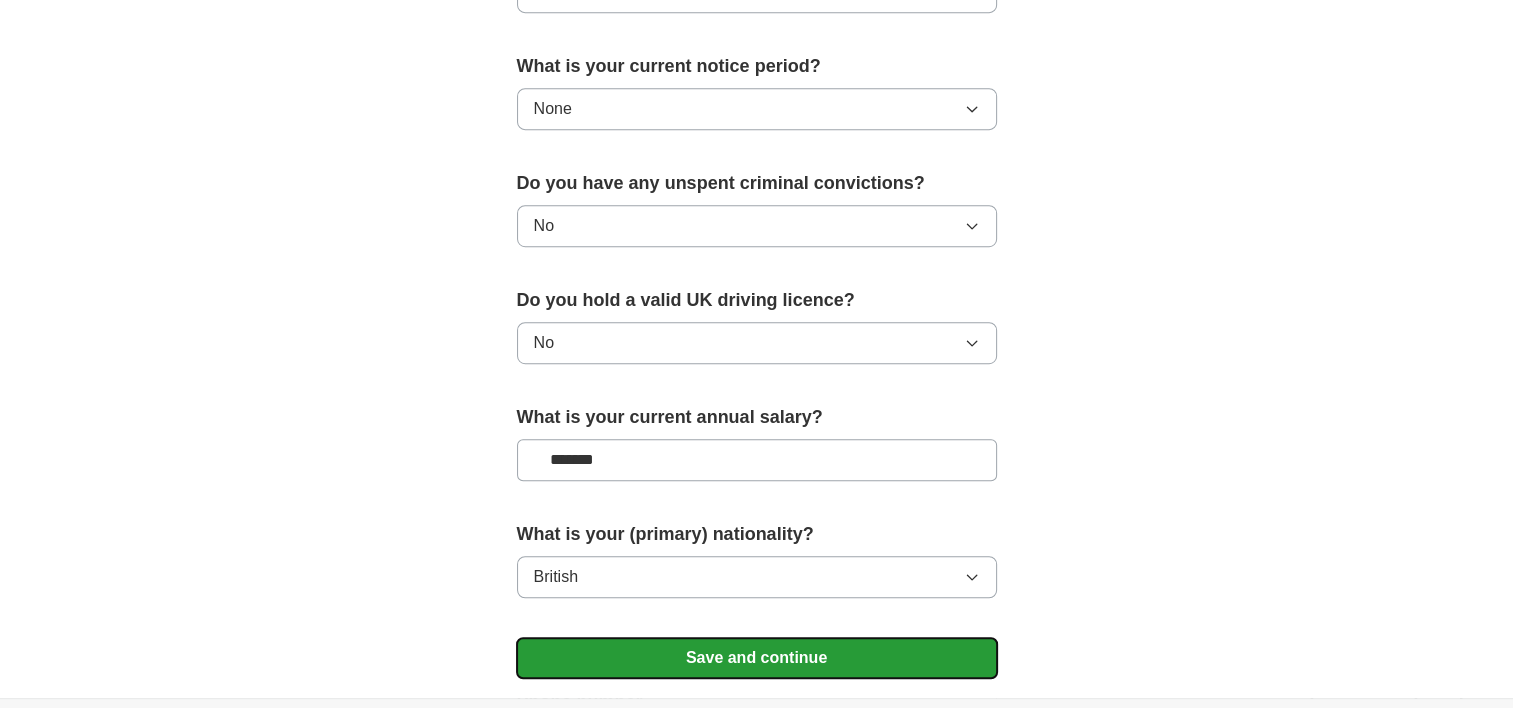 click on "Save and continue" at bounding box center (757, 658) 